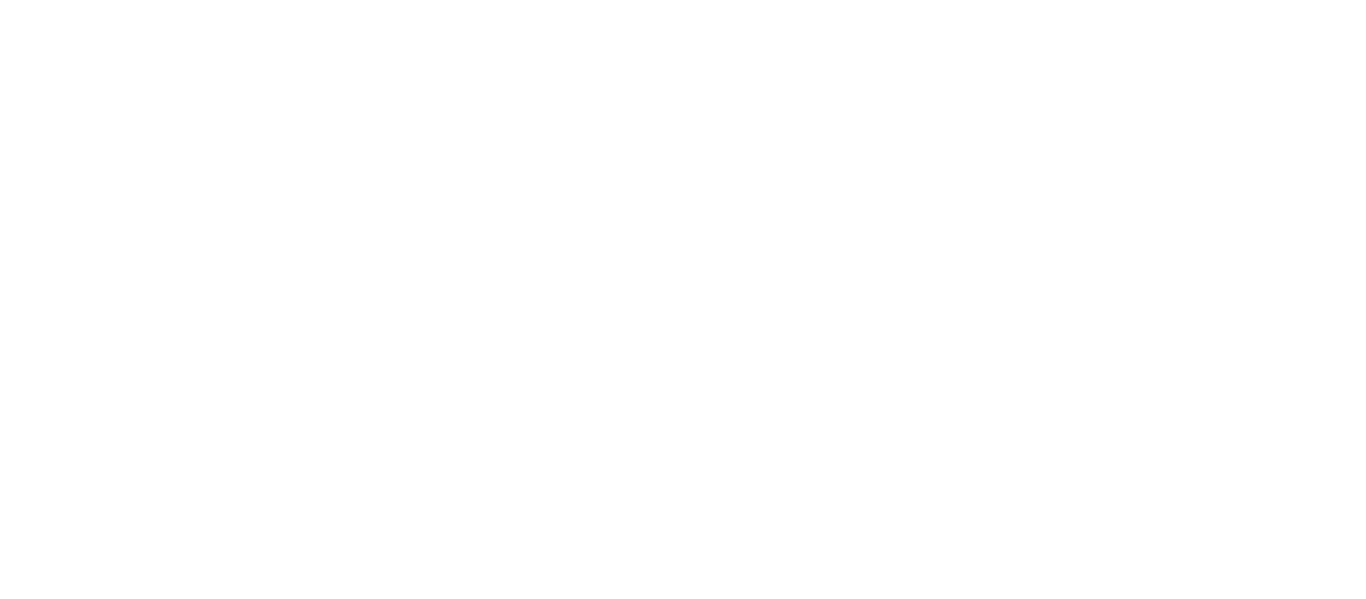 scroll, scrollTop: 0, scrollLeft: 0, axis: both 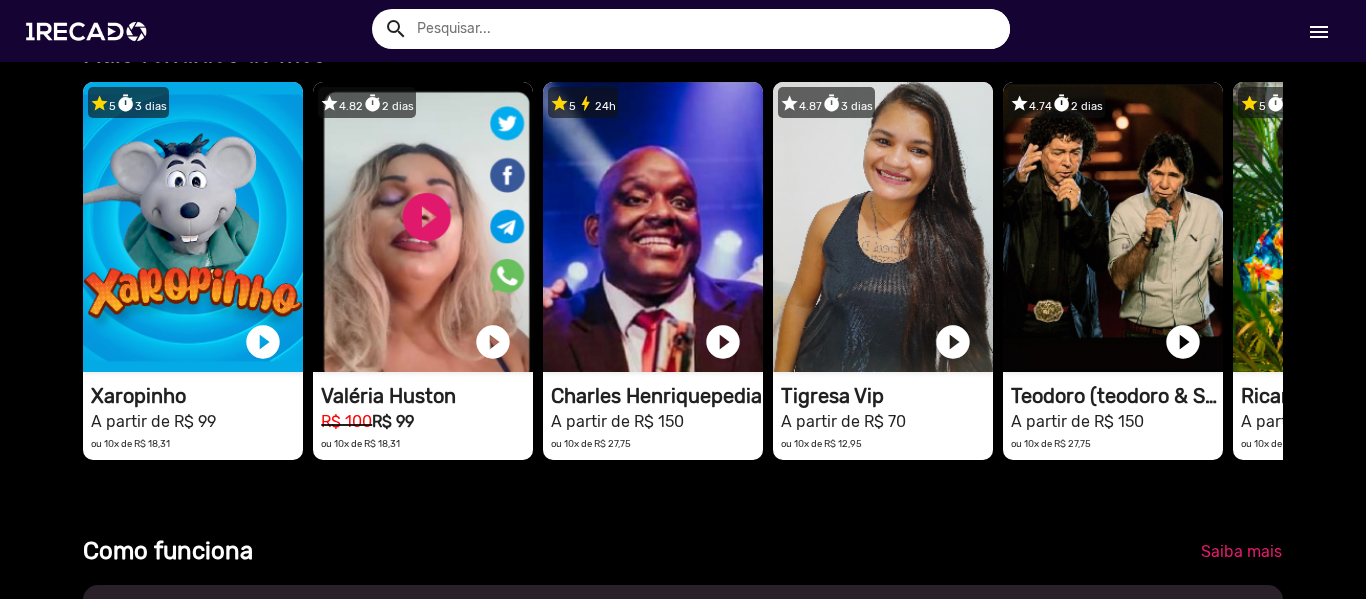 drag, startPoint x: 1233, startPoint y: 299, endPoint x: 604, endPoint y: 530, distance: 670.0761 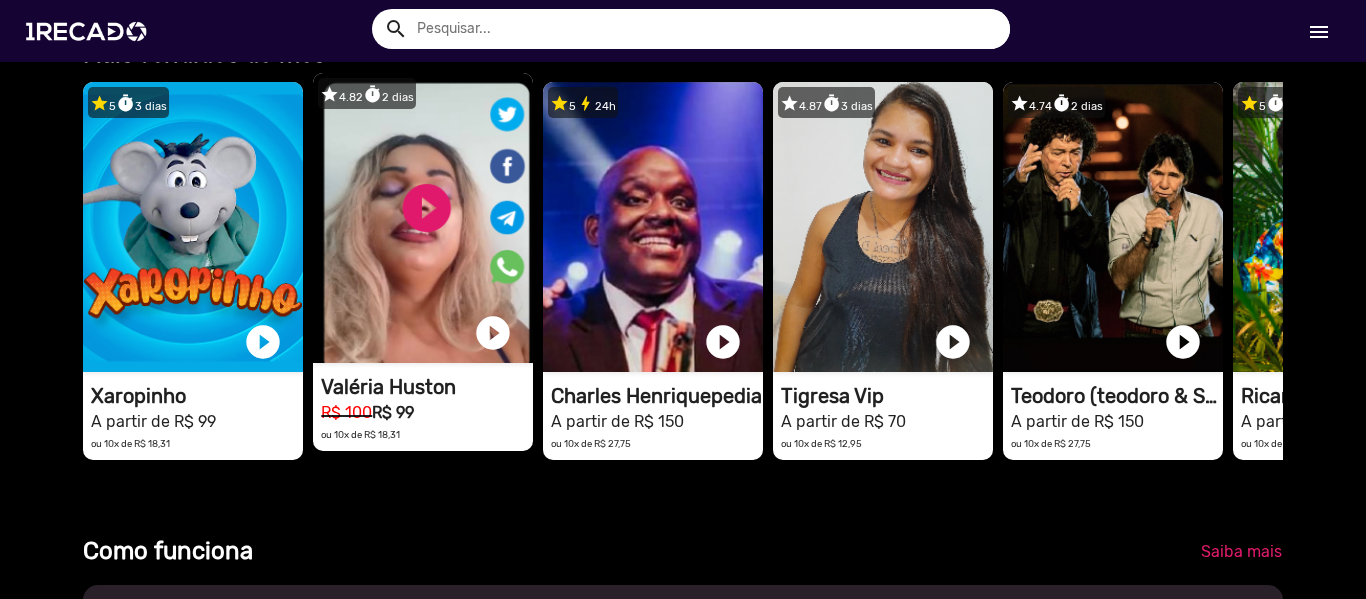 scroll, scrollTop: 0, scrollLeft: 0, axis: both 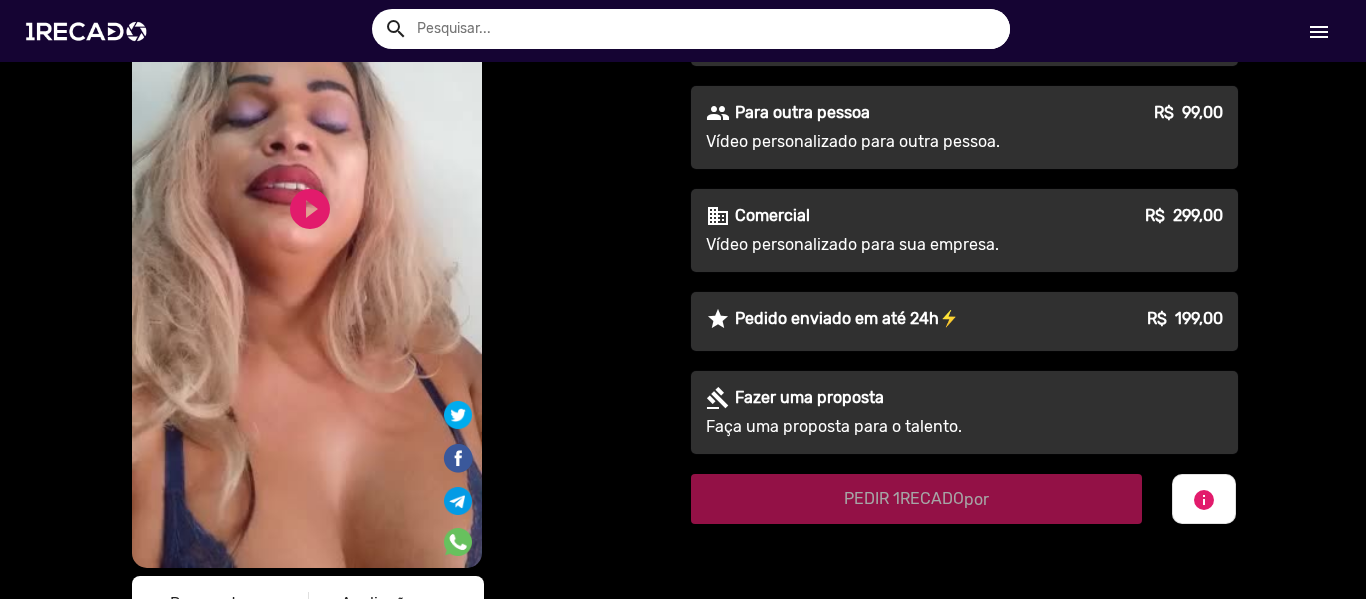 click on "Comercial" 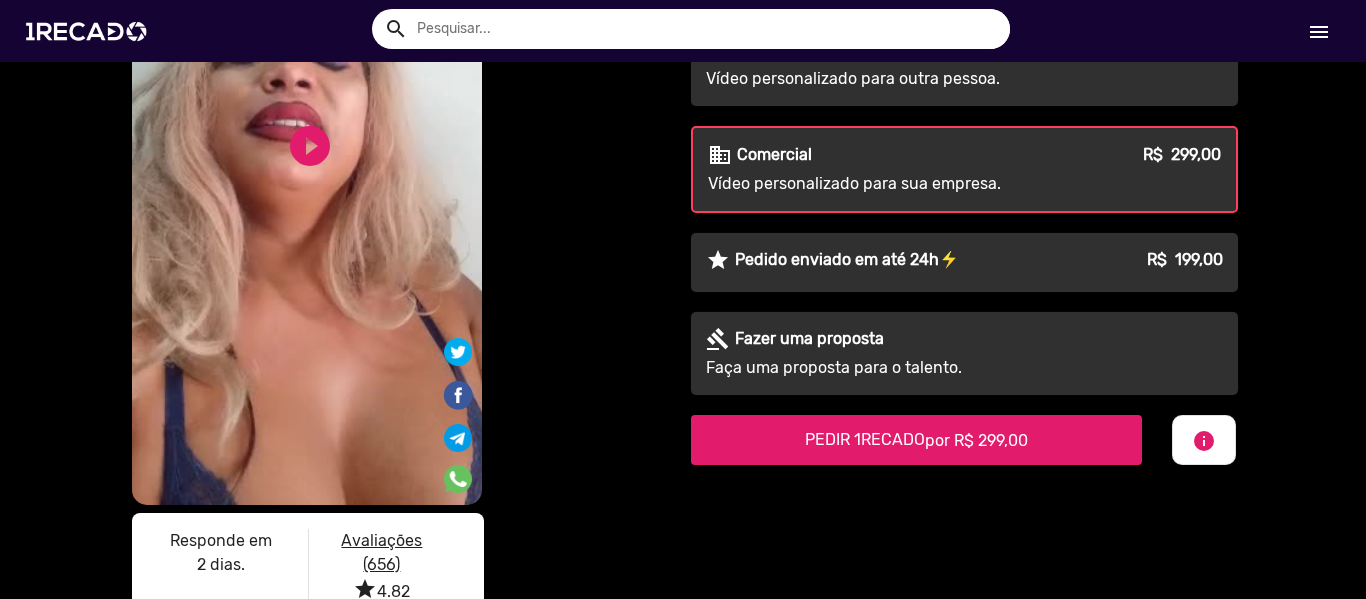 scroll, scrollTop: 600, scrollLeft: 0, axis: vertical 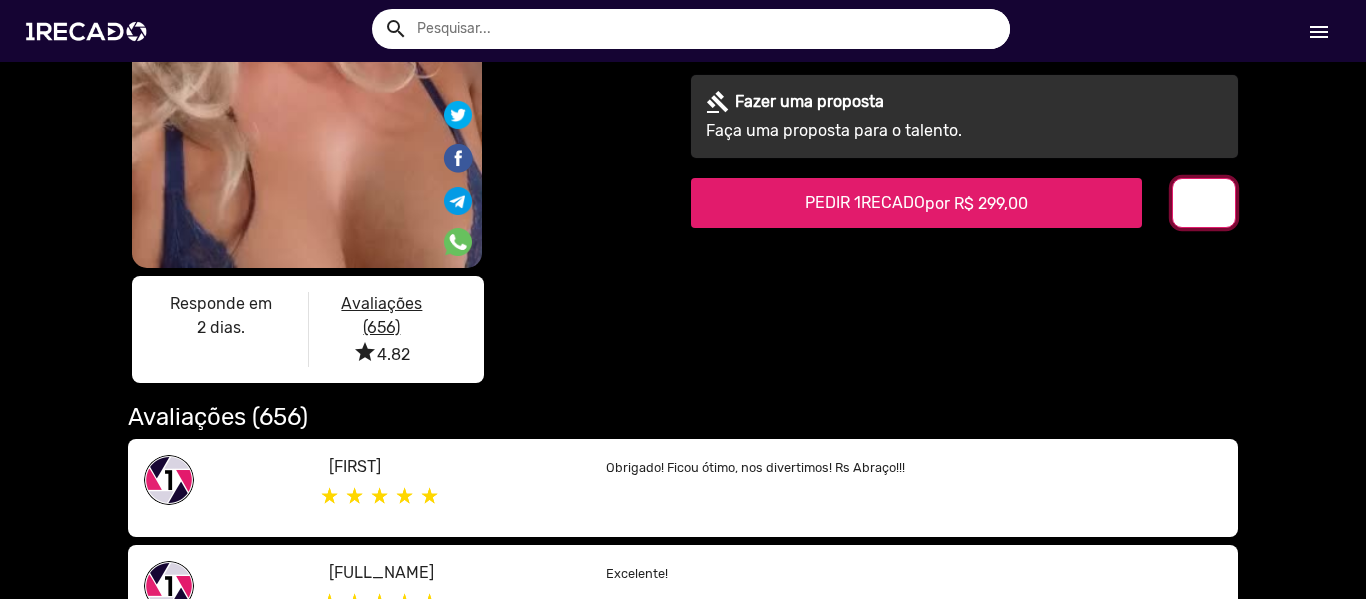 click on "info" at bounding box center (1204, 204) 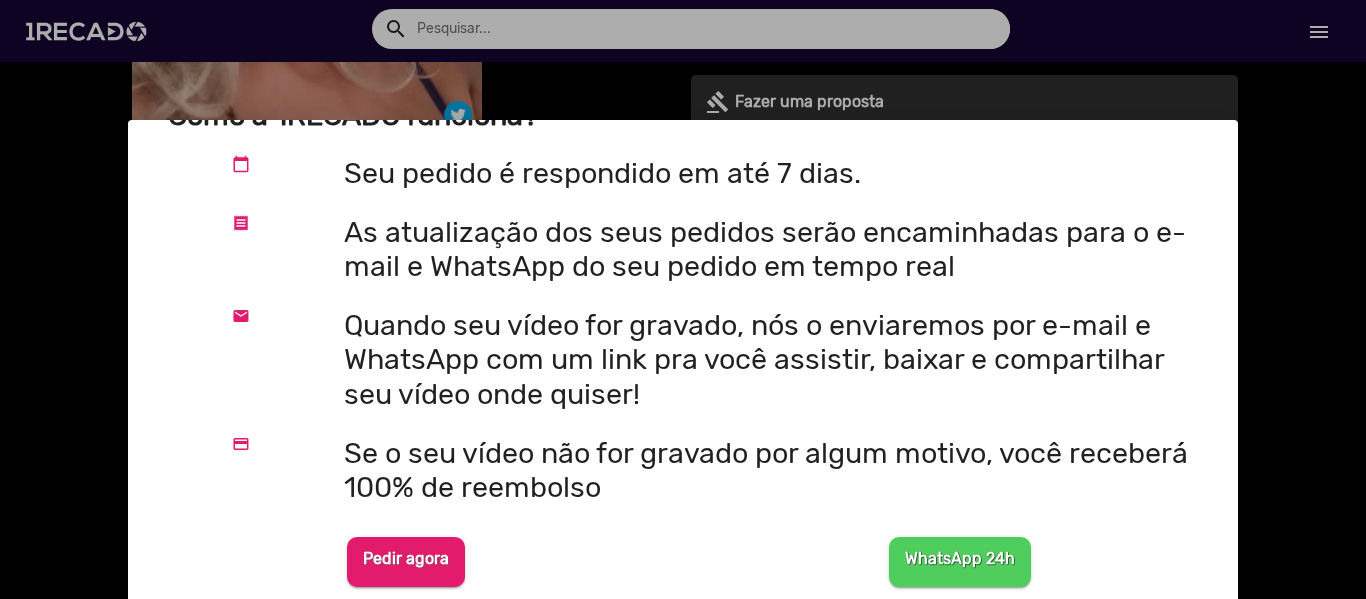 scroll, scrollTop: 0, scrollLeft: 0, axis: both 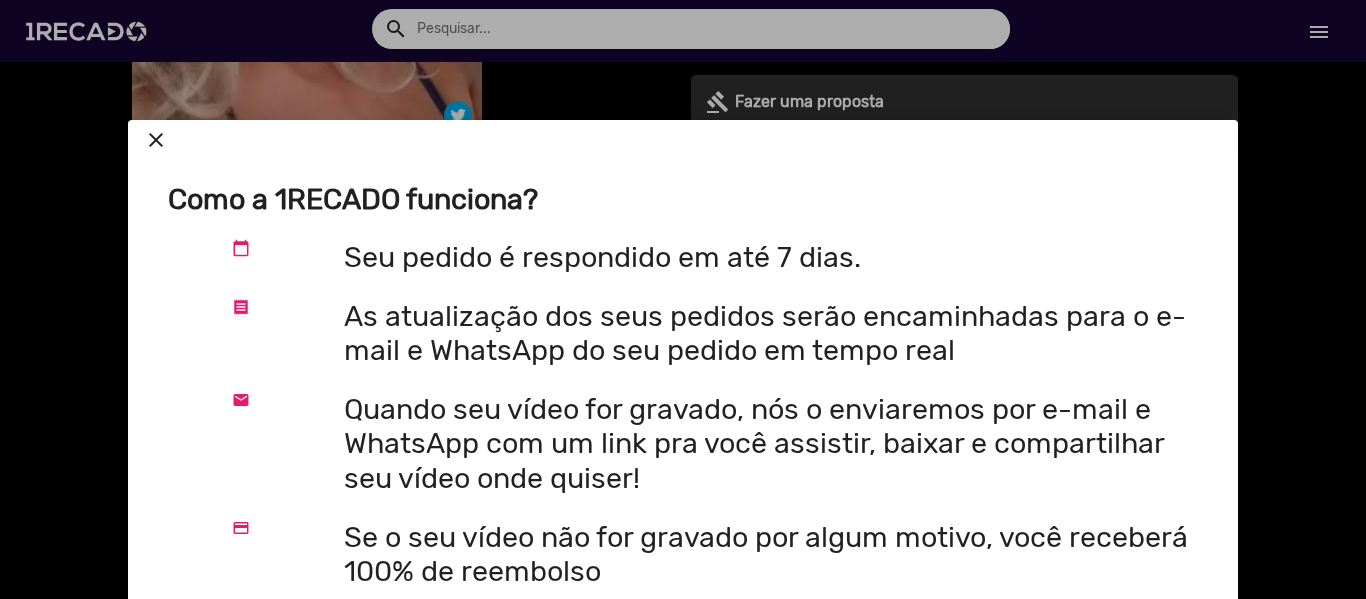 click at bounding box center (683, 299) 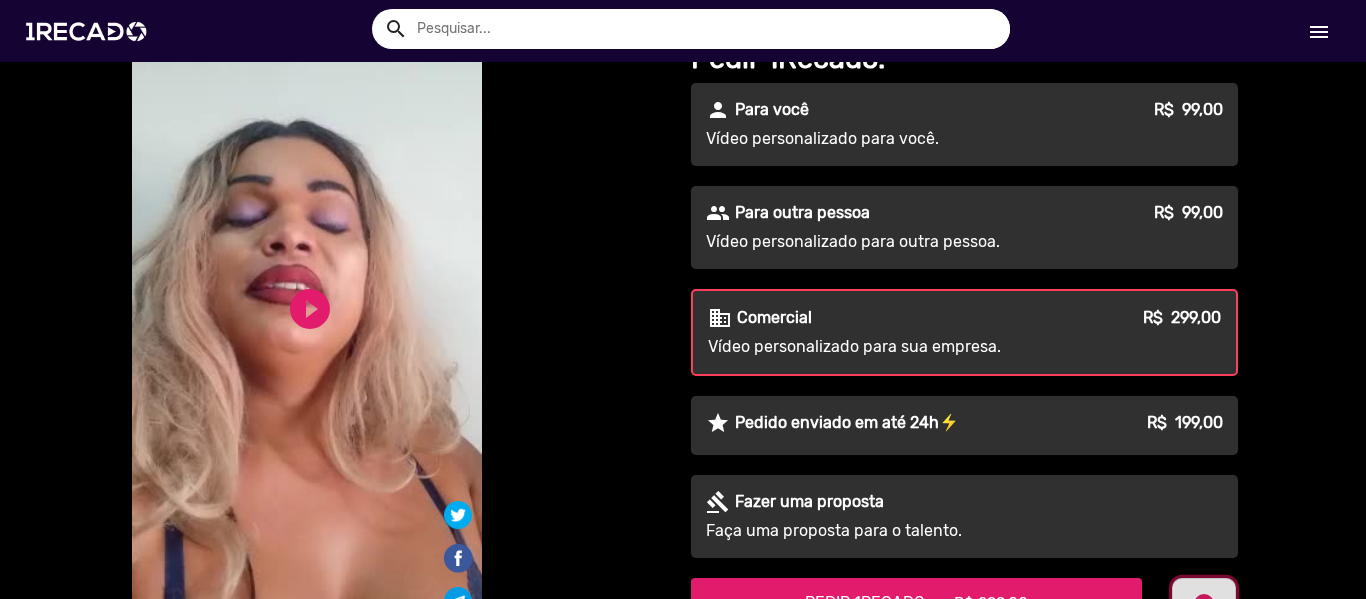 scroll, scrollTop: 0, scrollLeft: 0, axis: both 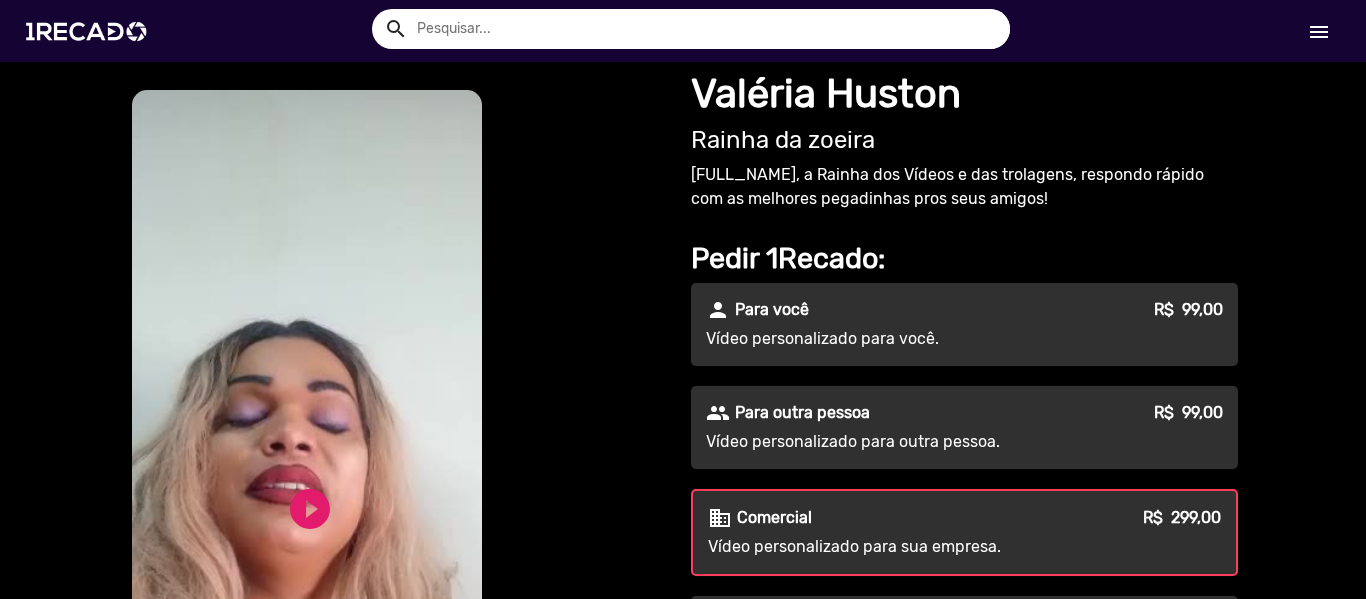 click on "menu" at bounding box center [1319, 32] 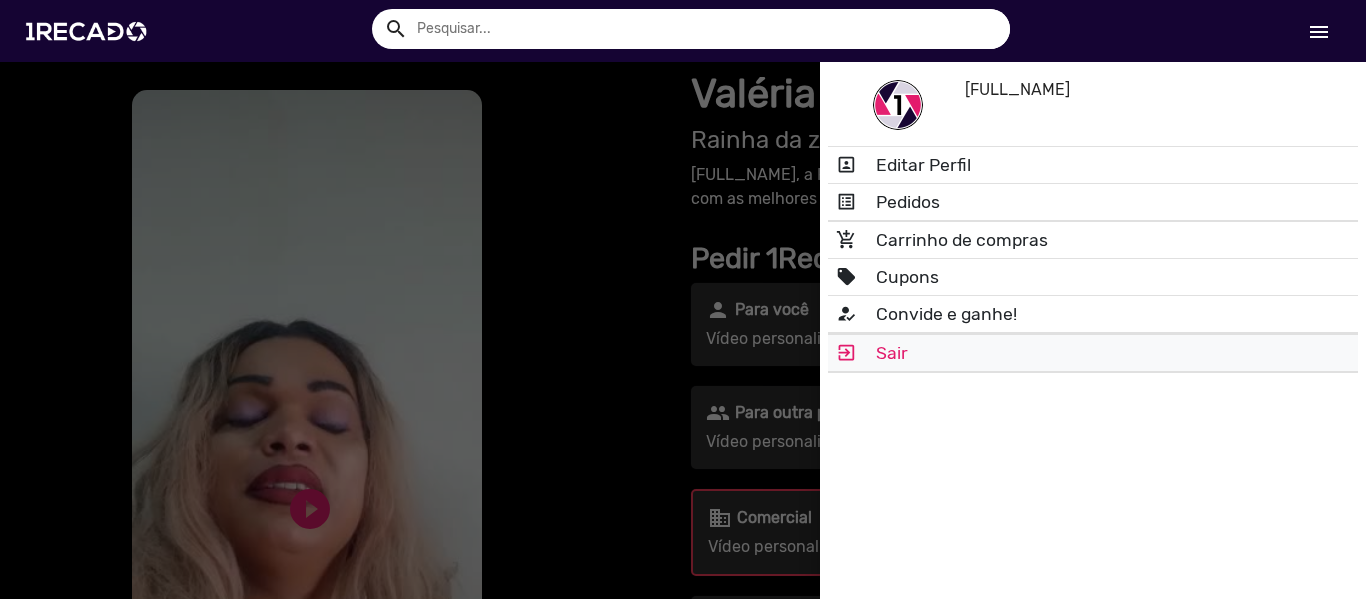 click on "exit_to_app Sair" at bounding box center [1093, 353] 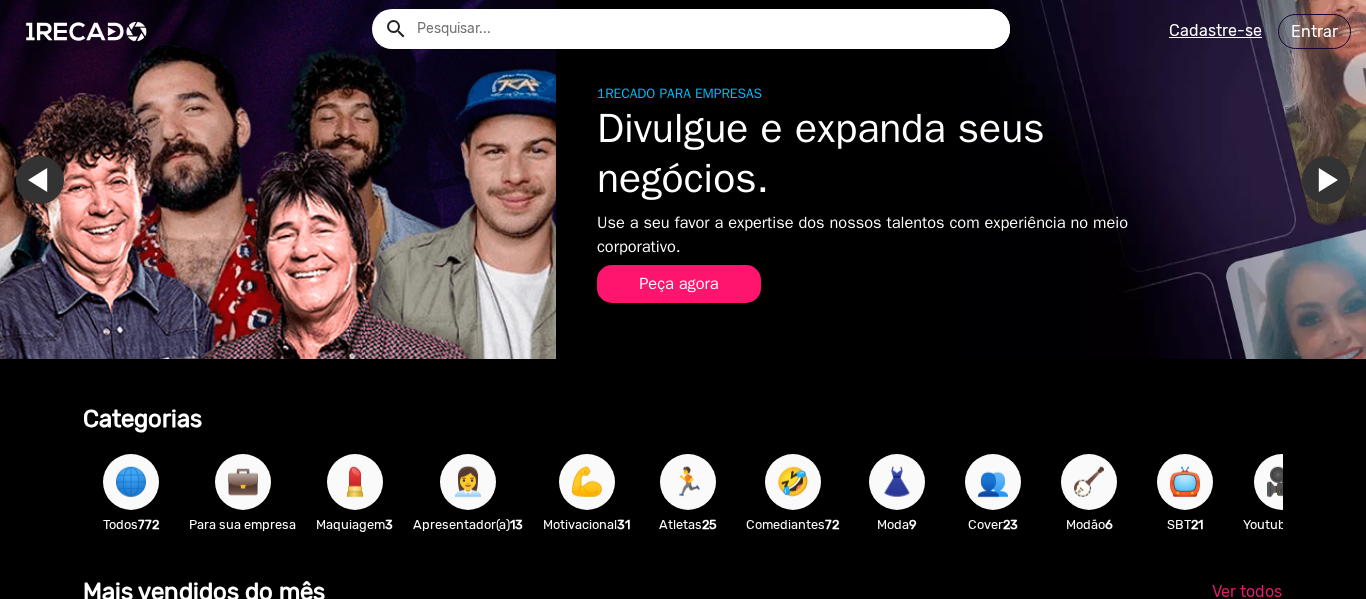 scroll, scrollTop: 0, scrollLeft: 0, axis: both 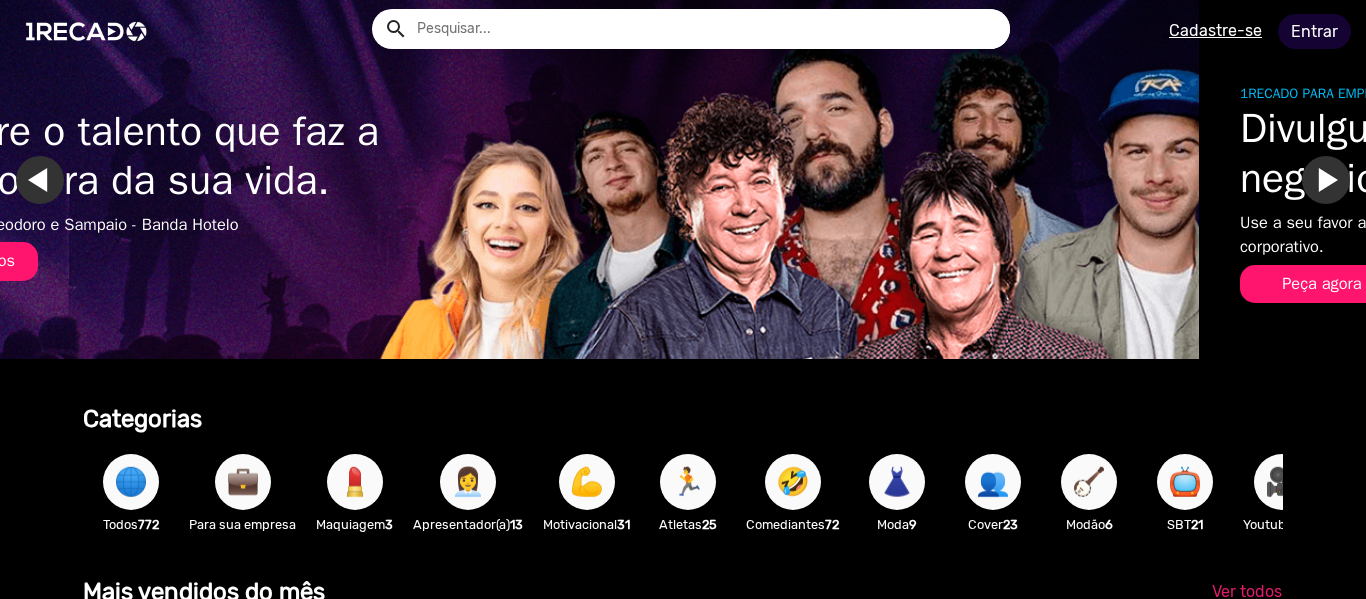 click on "Entrar" at bounding box center [1314, 31] 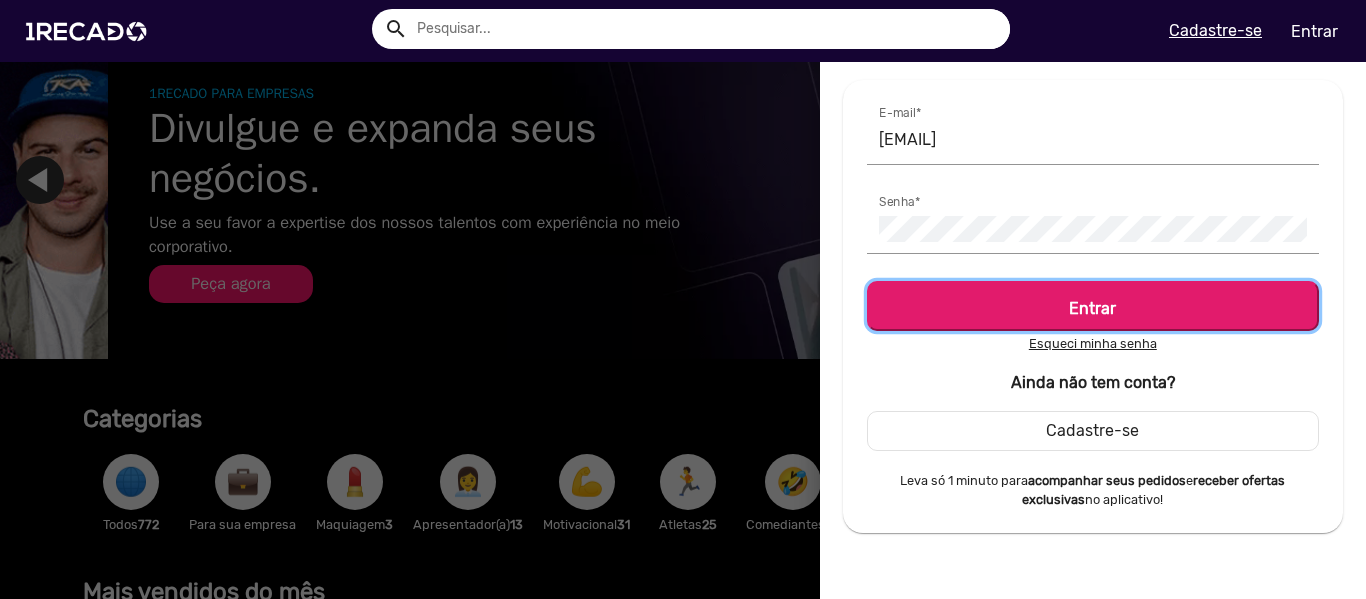 scroll, scrollTop: 0, scrollLeft: 1351, axis: horizontal 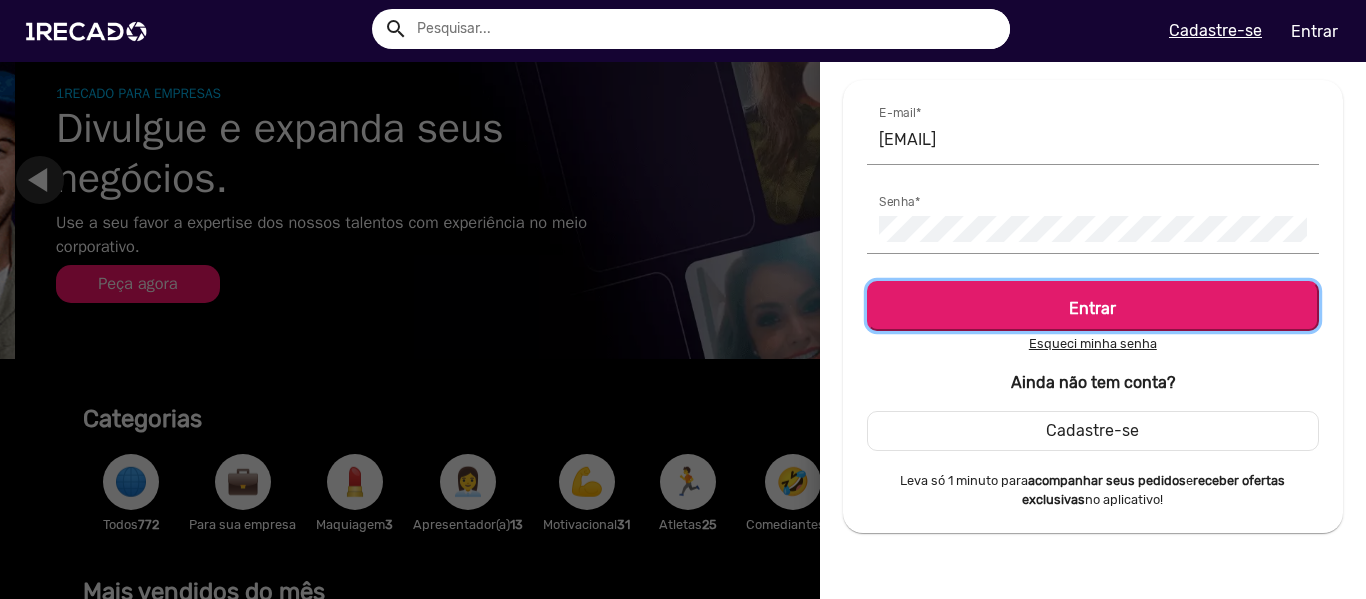 click on "Entrar" 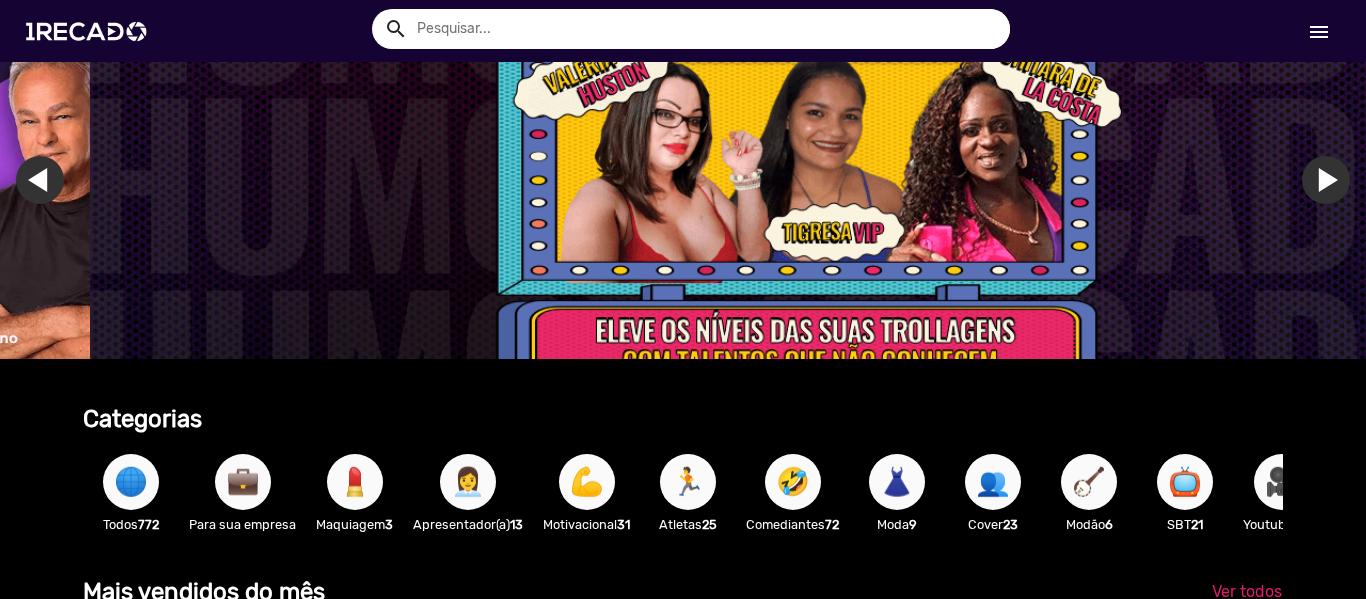 scroll, scrollTop: 0, scrollLeft: 4053, axis: horizontal 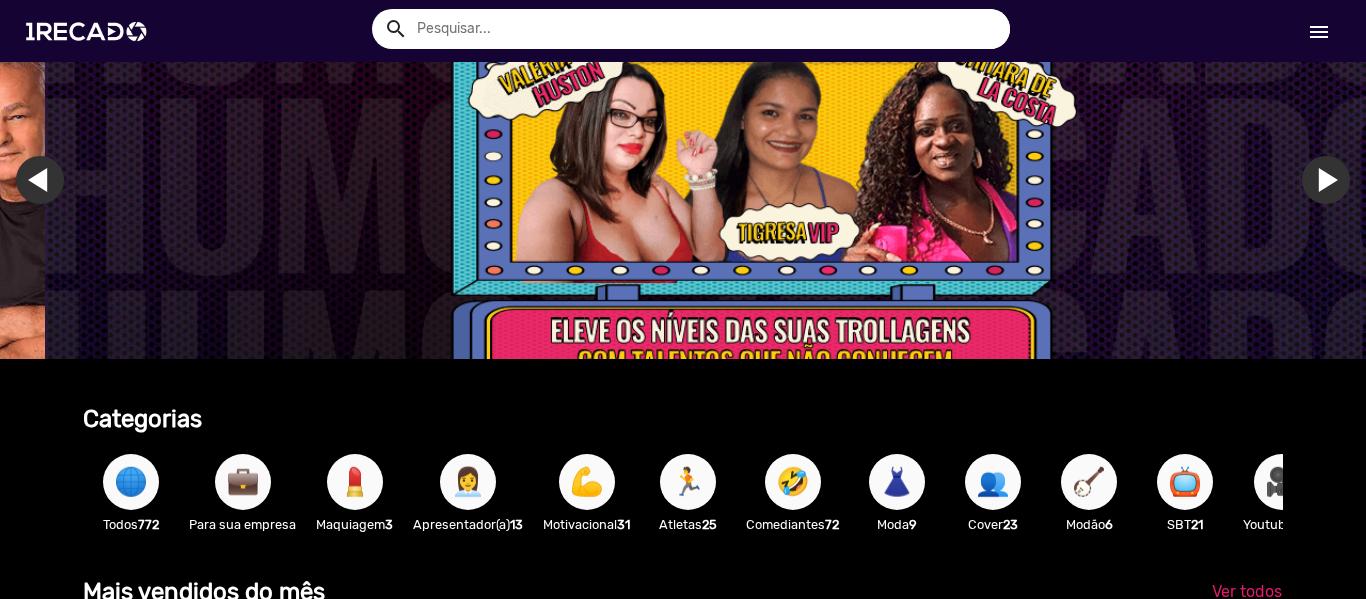 click on "menu" at bounding box center (1319, 32) 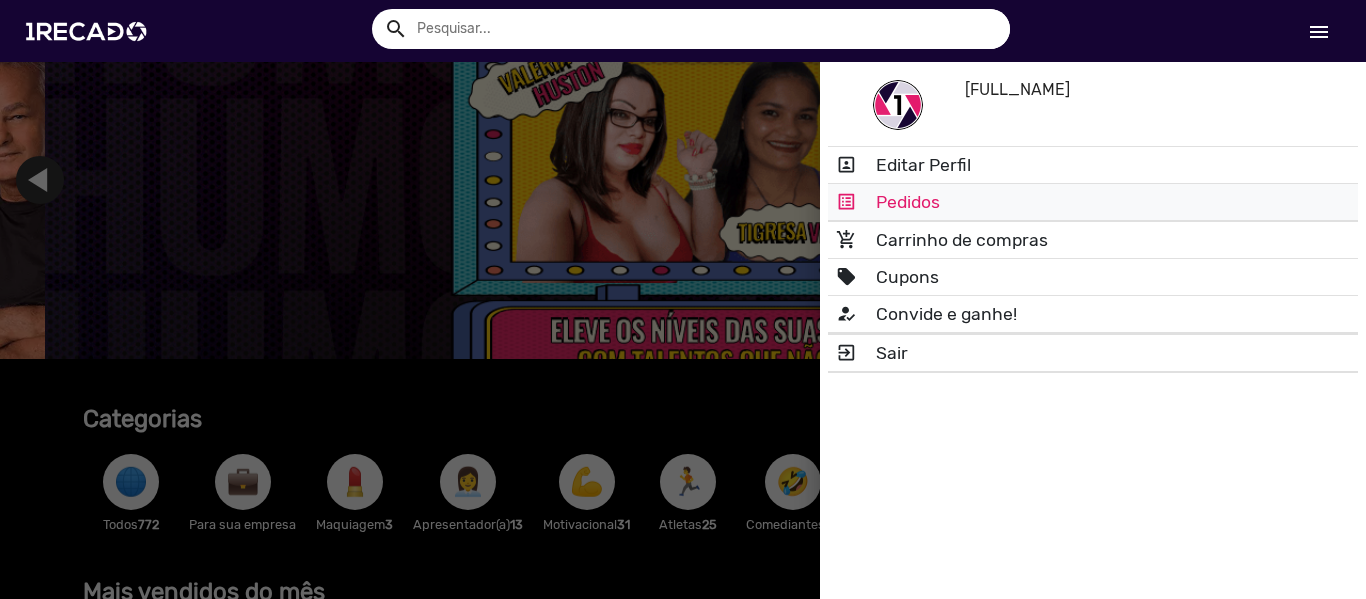 click on "list_alt Pedidos" 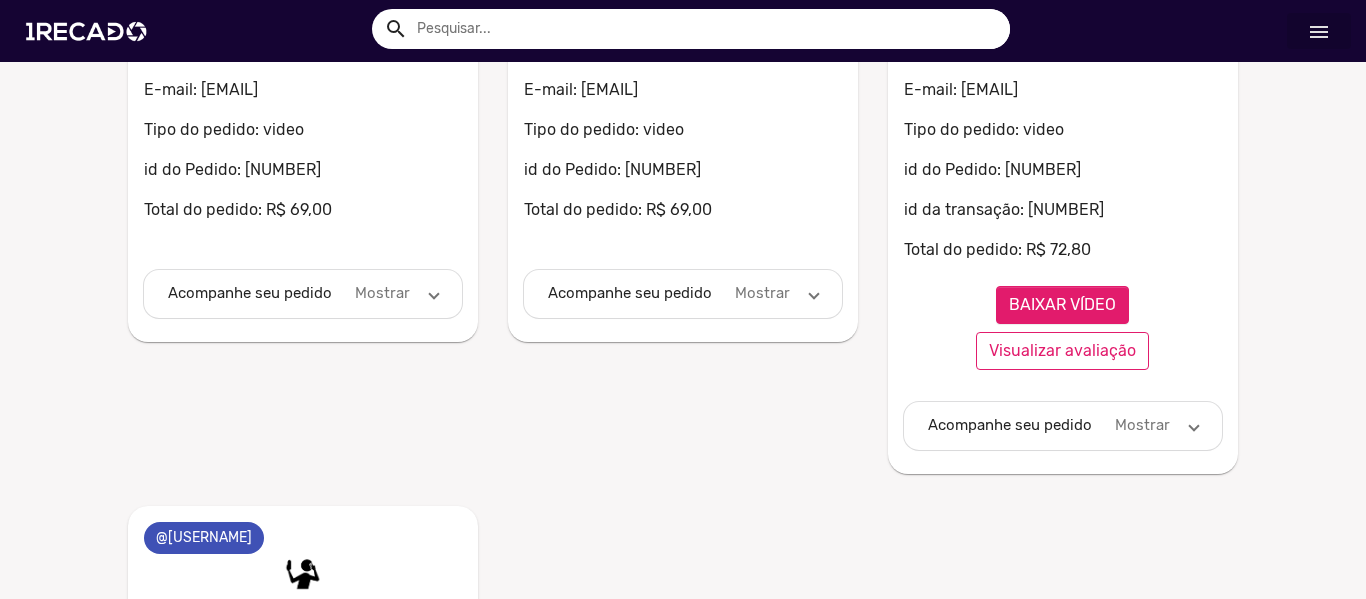 scroll, scrollTop: 500, scrollLeft: 0, axis: vertical 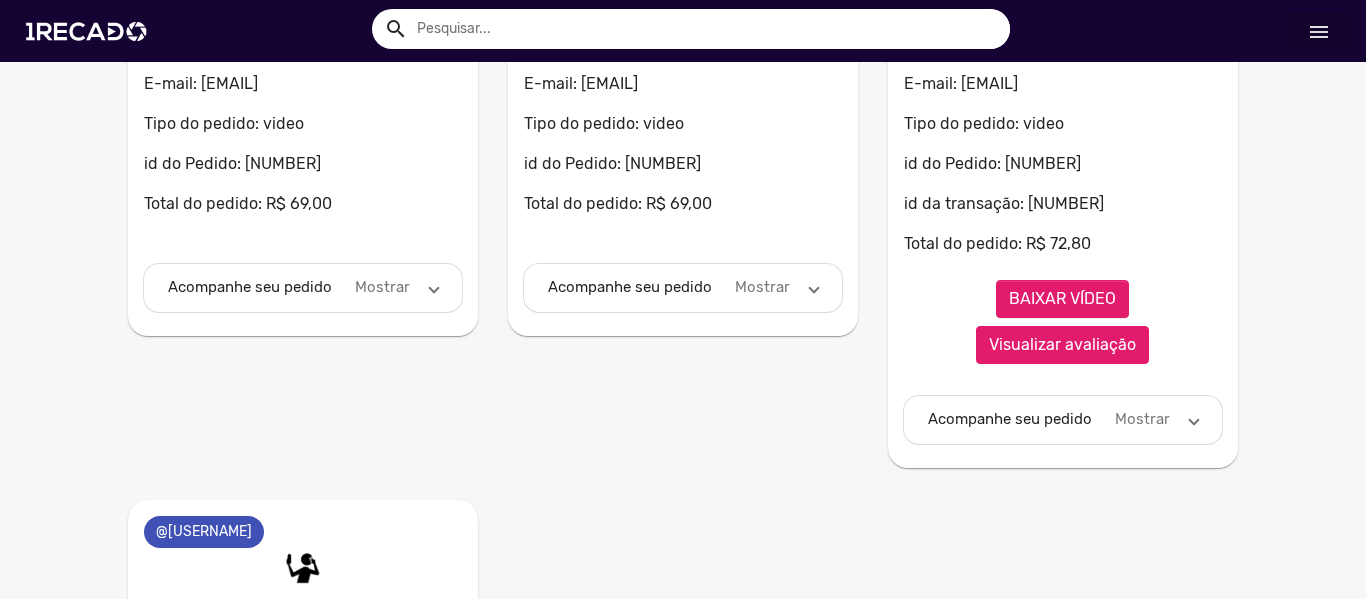 click on "Visualizar avaliação" 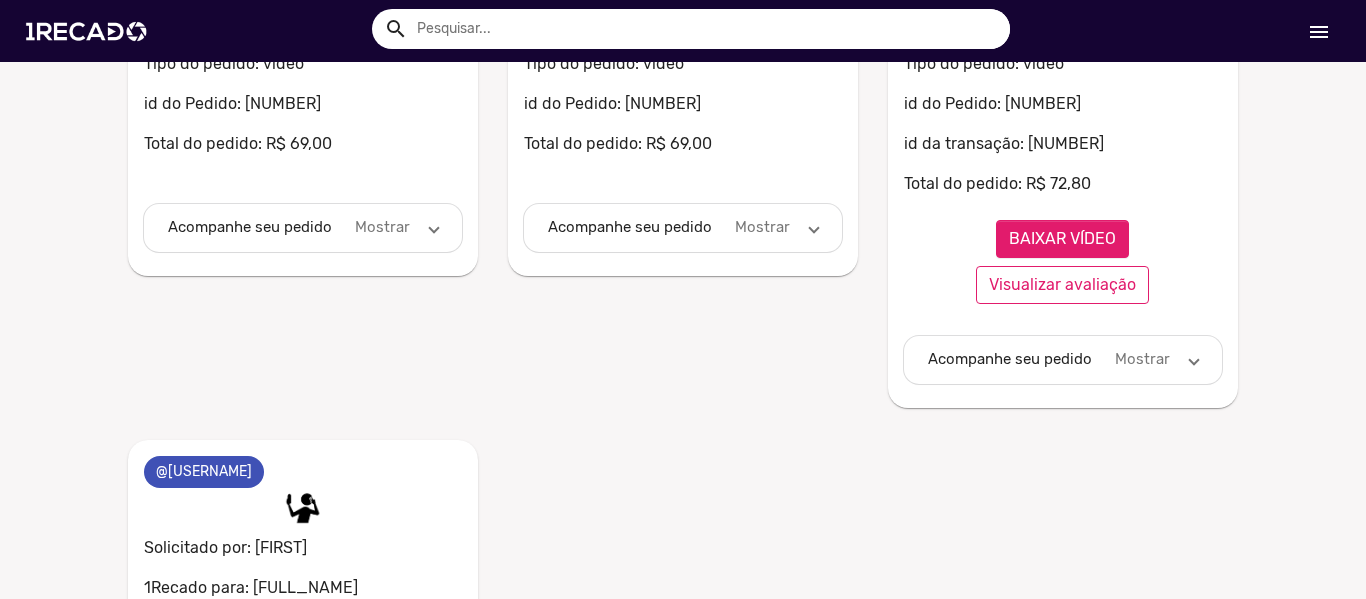 scroll, scrollTop: 500, scrollLeft: 0, axis: vertical 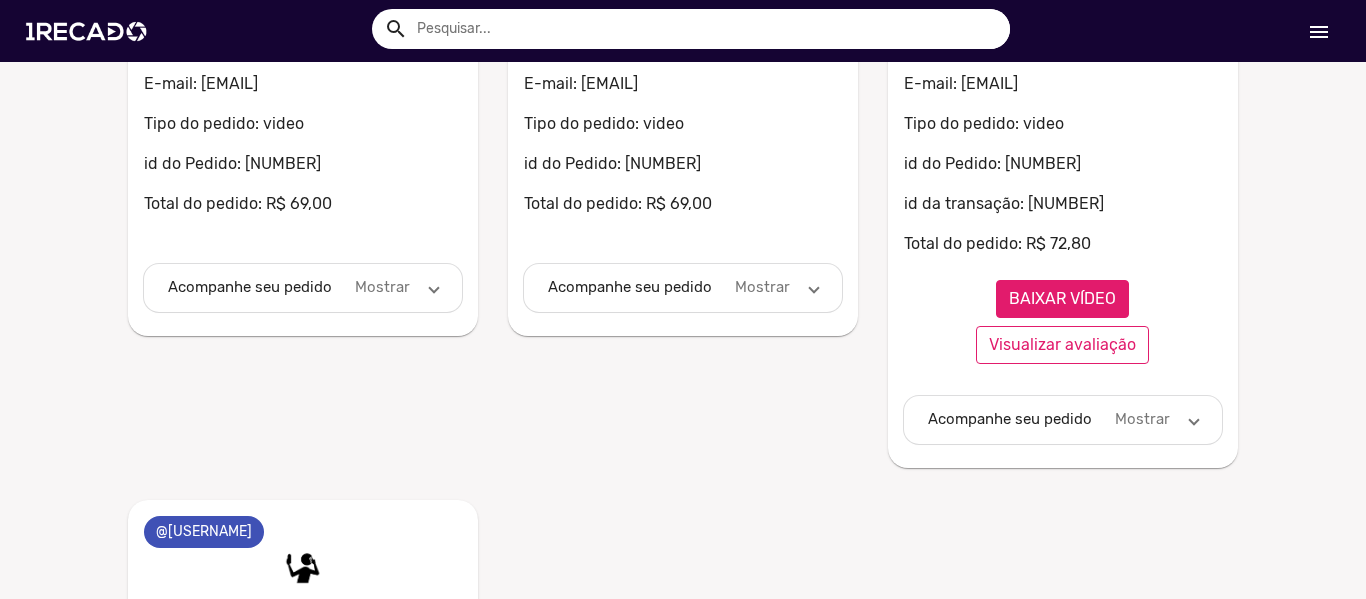 click on "BAIXAR VÍDEO" 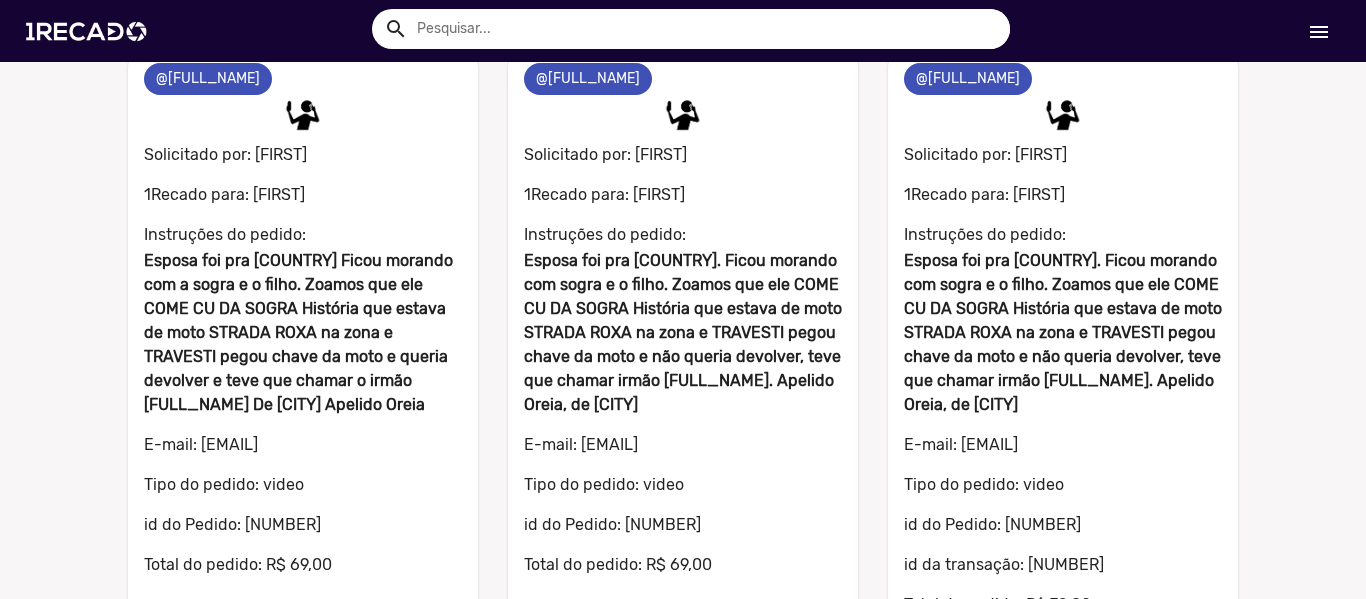 scroll, scrollTop: 100, scrollLeft: 0, axis: vertical 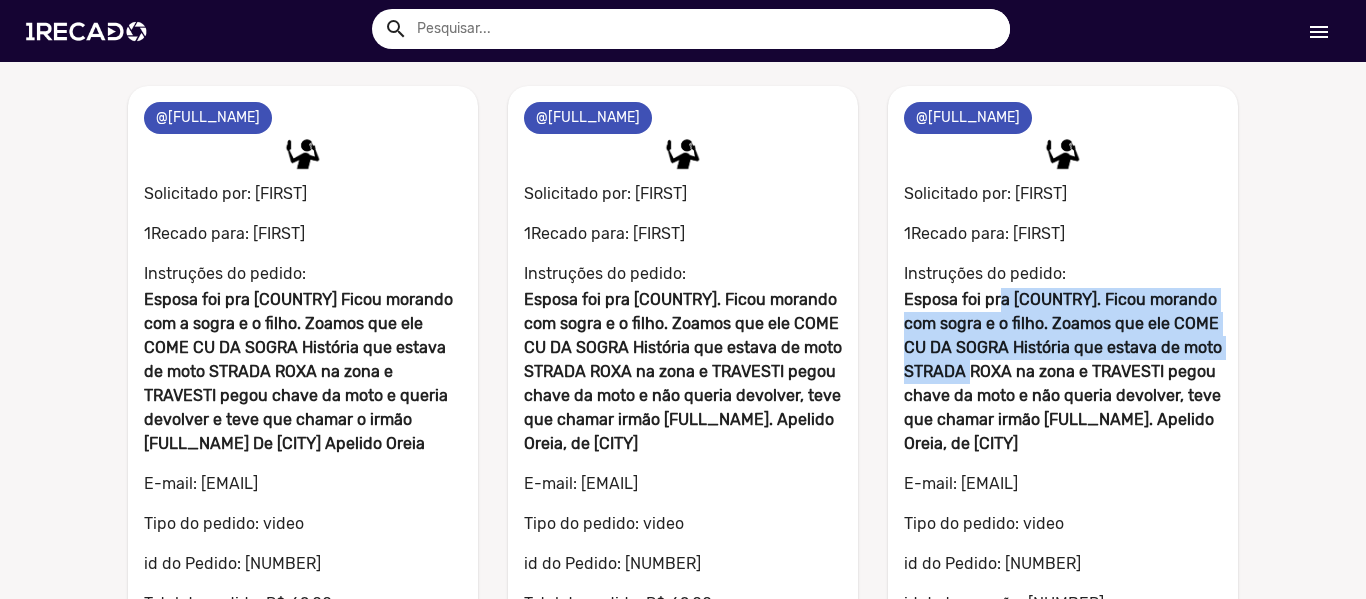 drag, startPoint x: 995, startPoint y: 362, endPoint x: 967, endPoint y: 399, distance: 46.400433 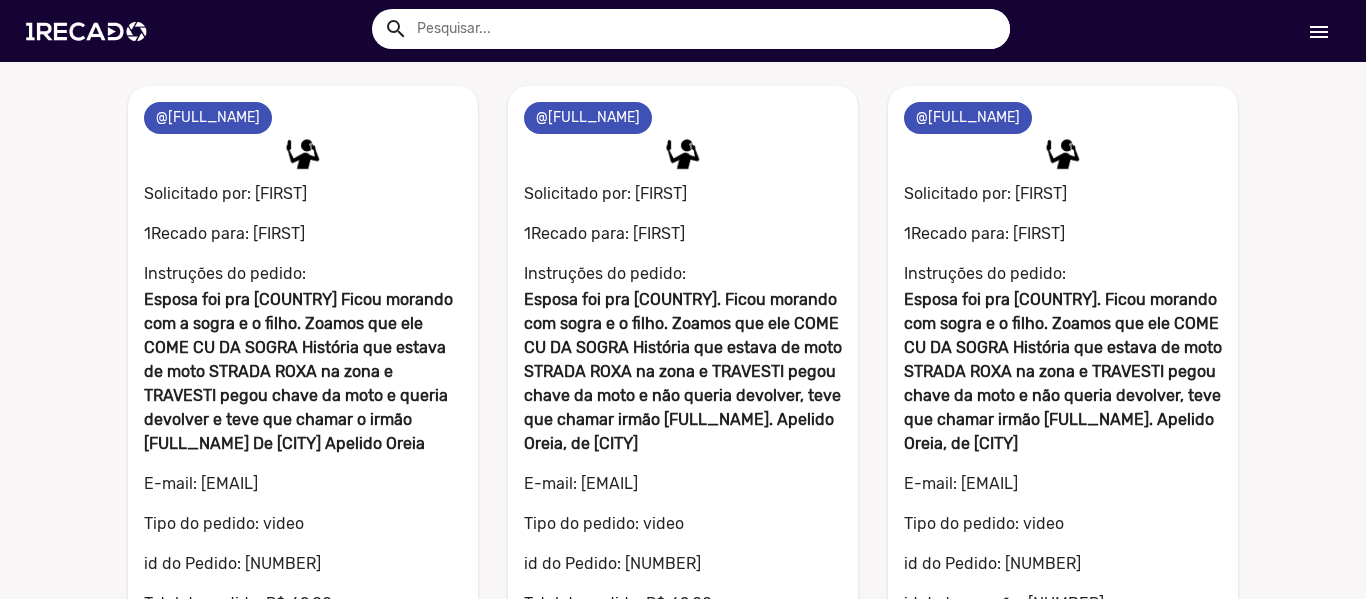 click on "Esposa foi pra [COUNTRY].
Ficou morando com sogra e o filho. Zoamos que ele COME CU DA SOGRA
História que estava de moto STRADA ROXA na zona e TRAVESTI pegou chave da moto e não queria devolver, teve que chamar irmão [FULL_NAME].
Apelido Oreia, de [CITY]" at bounding box center [1063, 371] 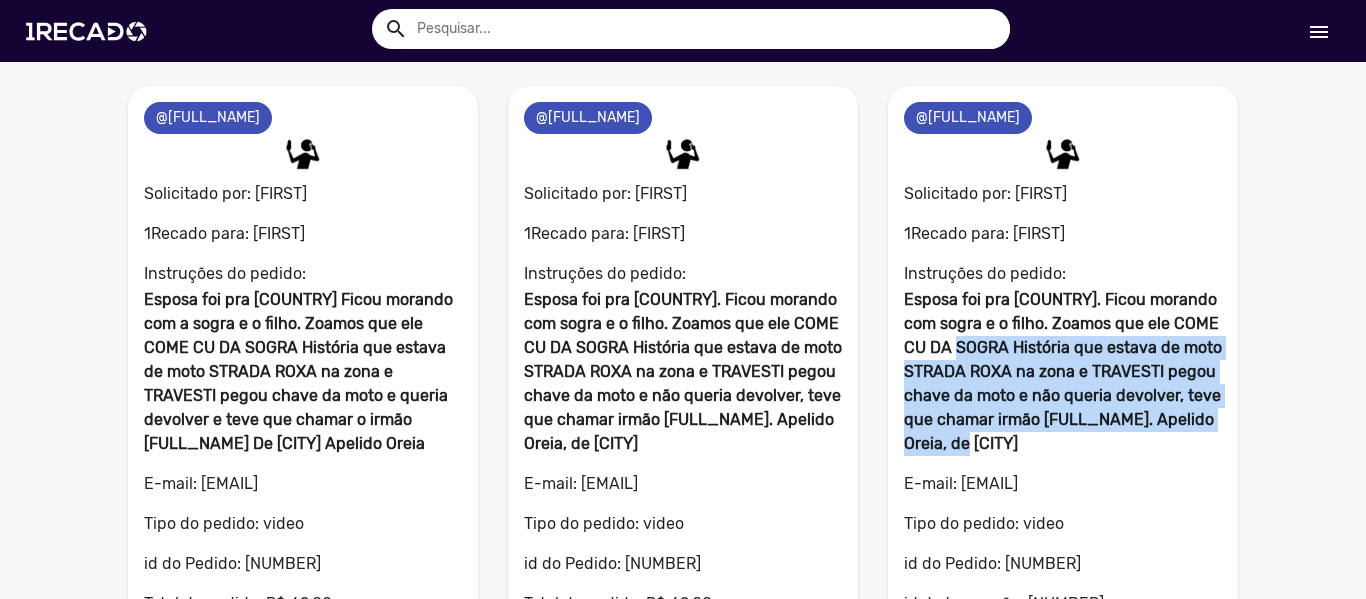 drag, startPoint x: 964, startPoint y: 434, endPoint x: 955, endPoint y: 320, distance: 114.35471 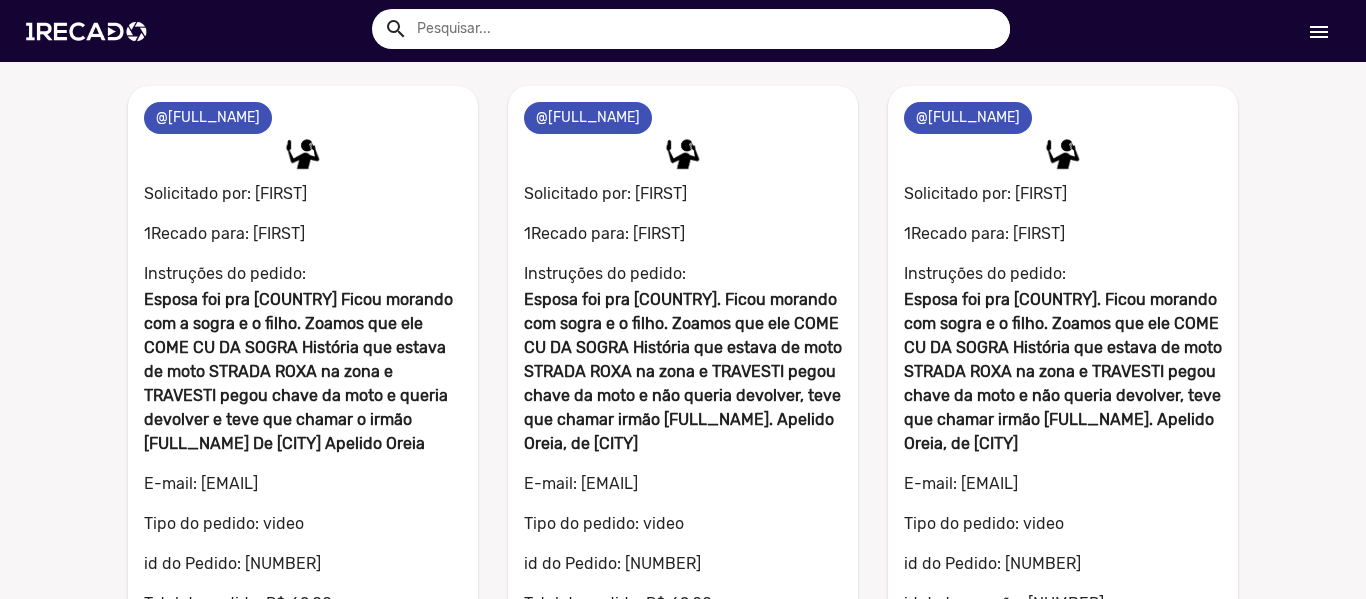 click on "Esposa foi pra [COUNTRY].
Ficou morando com sogra e o filho. Zoamos que ele COME CU DA SOGRA
História que estava de moto STRADA ROXA na zona e TRAVESTI pegou chave da moto e não queria devolver, teve que chamar irmão [FULL_NAME].
Apelido Oreia, de [CITY]" at bounding box center [1063, 371] 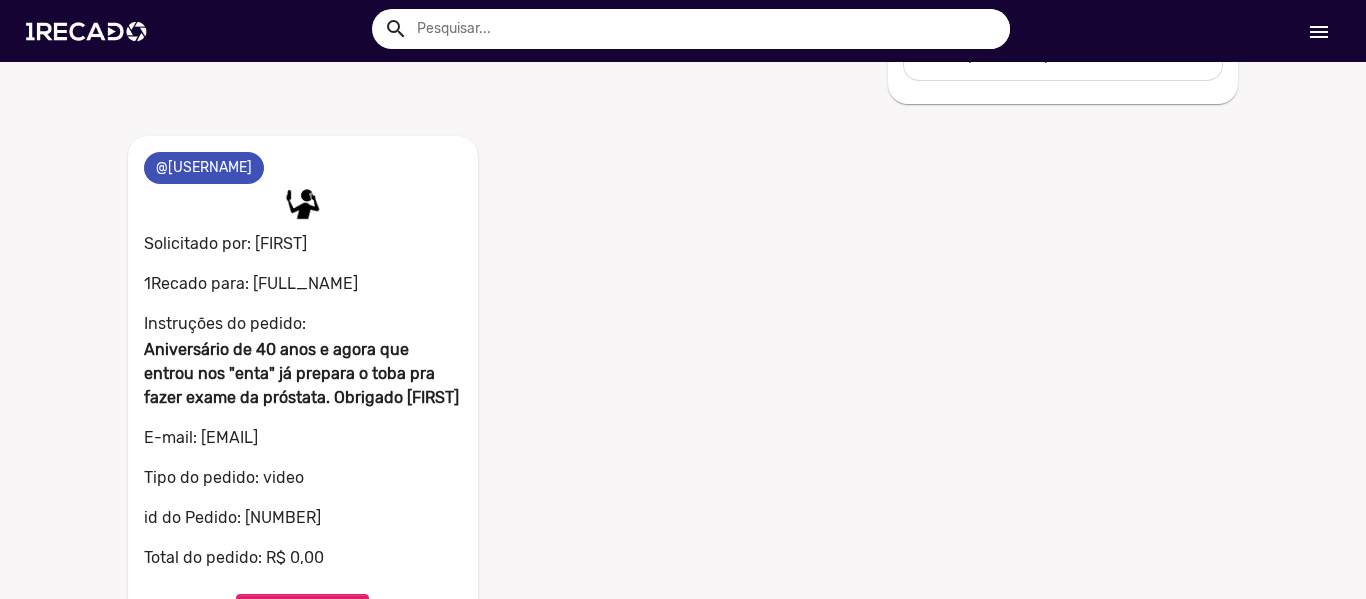 scroll, scrollTop: 1055, scrollLeft: 0, axis: vertical 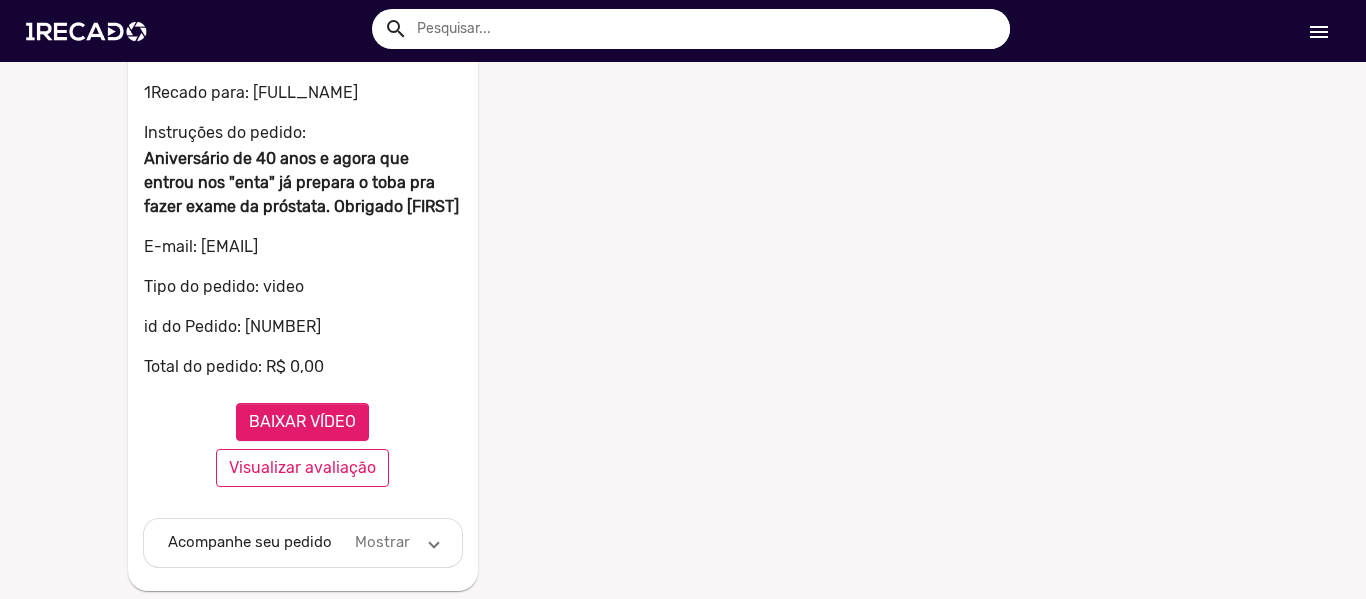 click on "0 @[FULL_NAME] 0  Solicitado por: [FIRST]  1Recado para: [FIRST]  Instruções do pedido: Esposa foi pra [COUNTRY]
Ficou morando com a sogra e o filho. Zoamos que ele COME CU DA SOGRA
História que estava de moto STRADA ROXA na zona e TRAVESTI pegou chave da moto e queria devolver e teve que chamar o irmão [FULL_NAME]
De [CITY]
Apelido Oreia  E-mail: [EMAIL]   Tipo do pedido: video   id do Pedido: [NUMBER]   Total do pedido: R$ 69,00   Acompanhe seu pedido   Mostrar  done Pedido iniciado Refaça seu pedido clicando aqui done Pedido concluído  Refaça seu pedido clicando aqui done Aguardando pagamento done Pago done Vídeo em produção done Pedido entregue Se puder deixe sua avaliação e nos conte oque achou done Pedido avaliado 1 @[FULL_NAME] 1  Solicitado por: [FIRST]  1Recado para: [FIRST]  Instruções do pedido:  E-mail: [EMAIL]   Tipo do pedido: video   id do Pedido: [NUMBER]   Total do pedido: R$ 69,00   Acompanhe seu pedido   Mostrar  done Pedido iniciado done done done Pago" at bounding box center [683, -147] 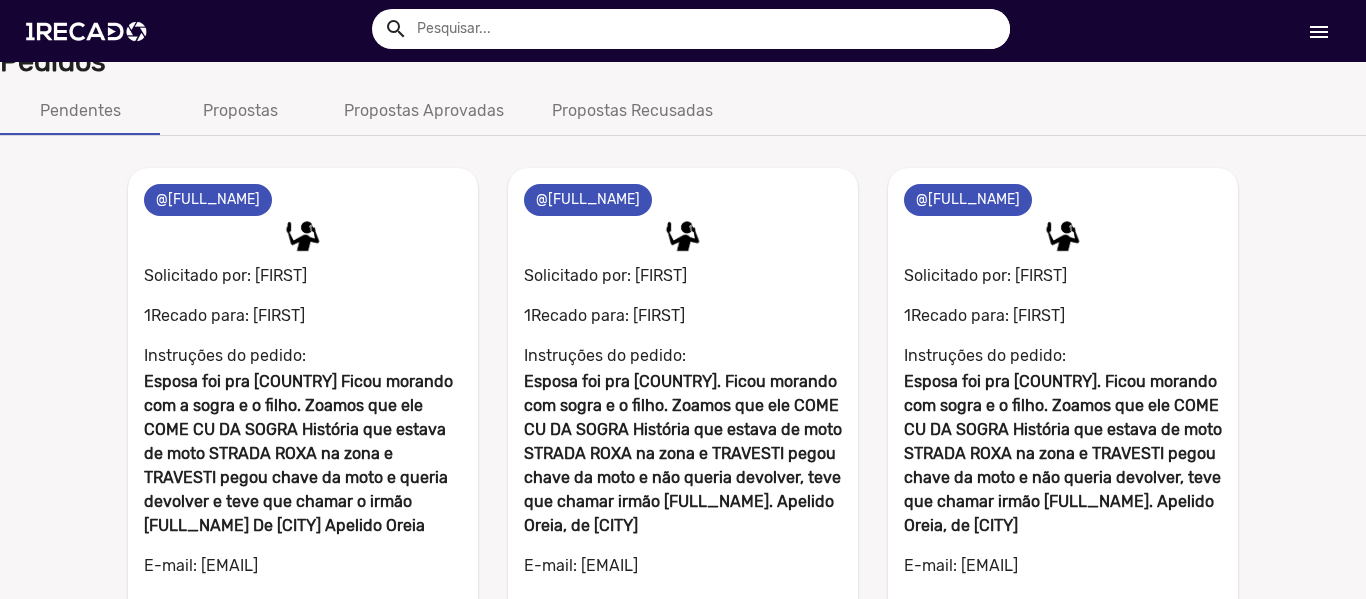 scroll, scrollTop: 0, scrollLeft: 0, axis: both 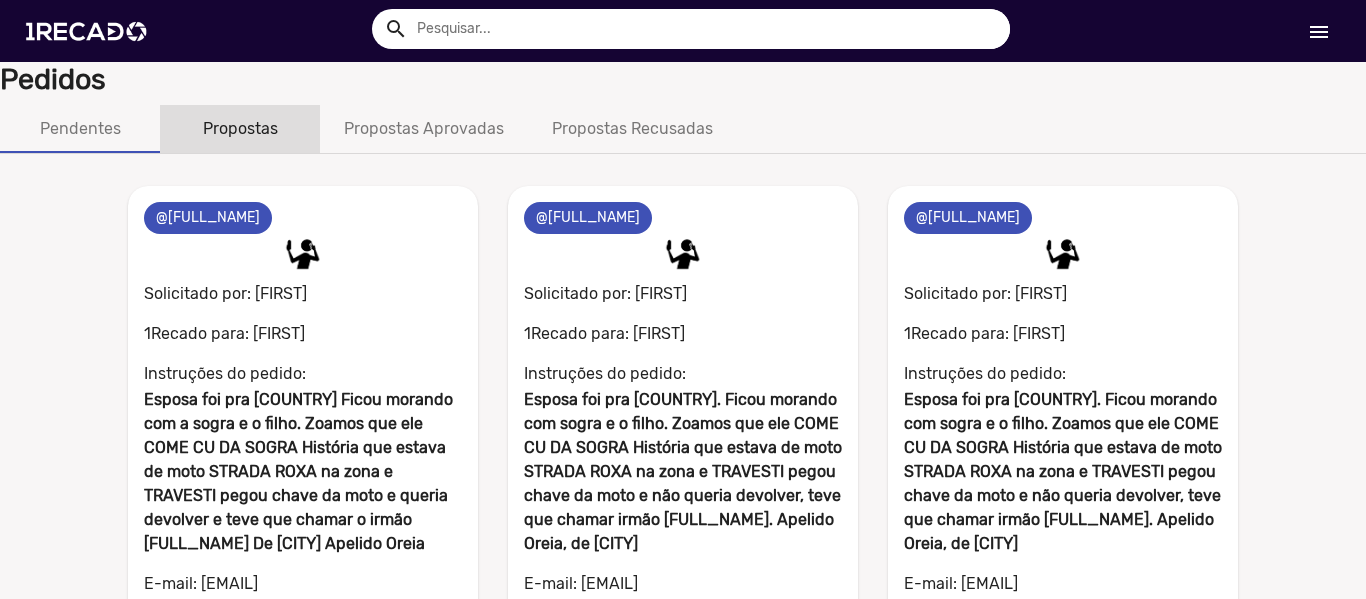 click on "Propostas" at bounding box center [240, 129] 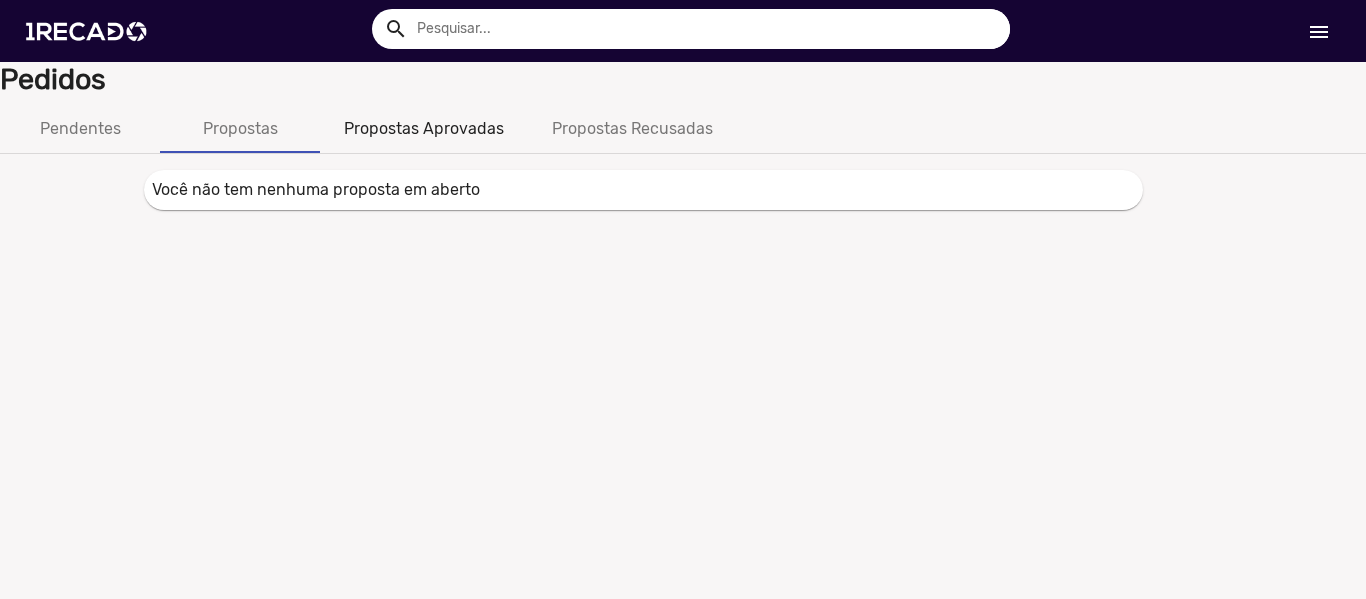 click on "Propostas Aprovadas" at bounding box center [424, 129] 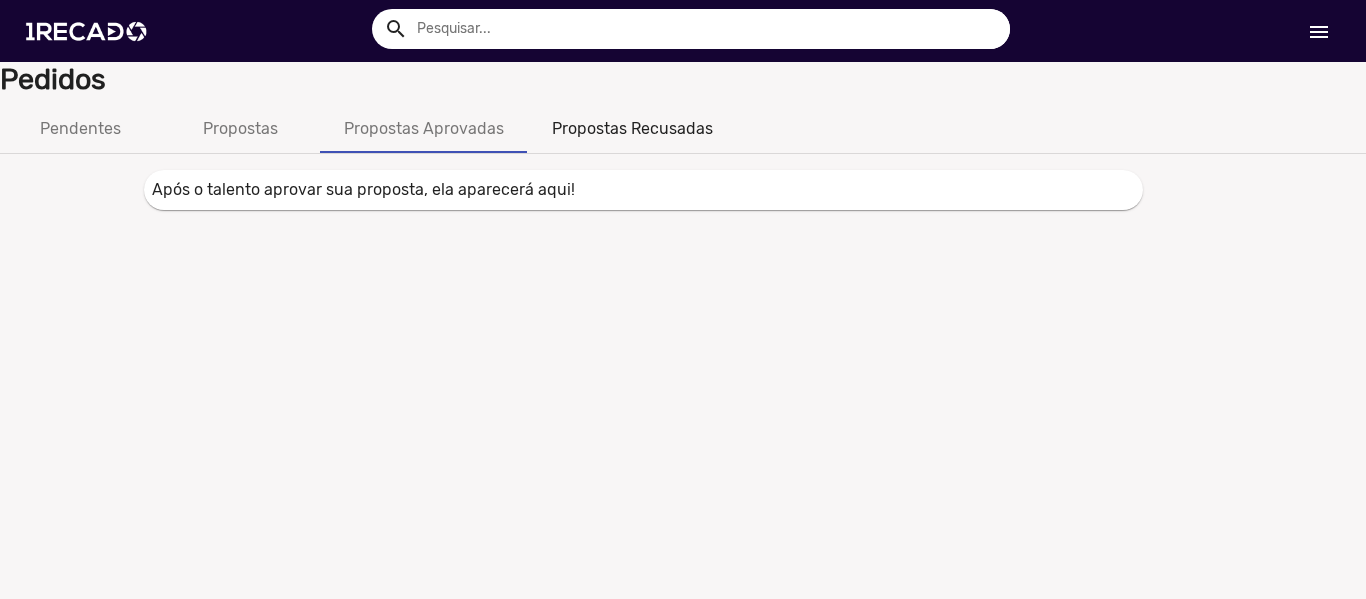 click on "Propostas Recusadas" at bounding box center (632, 129) 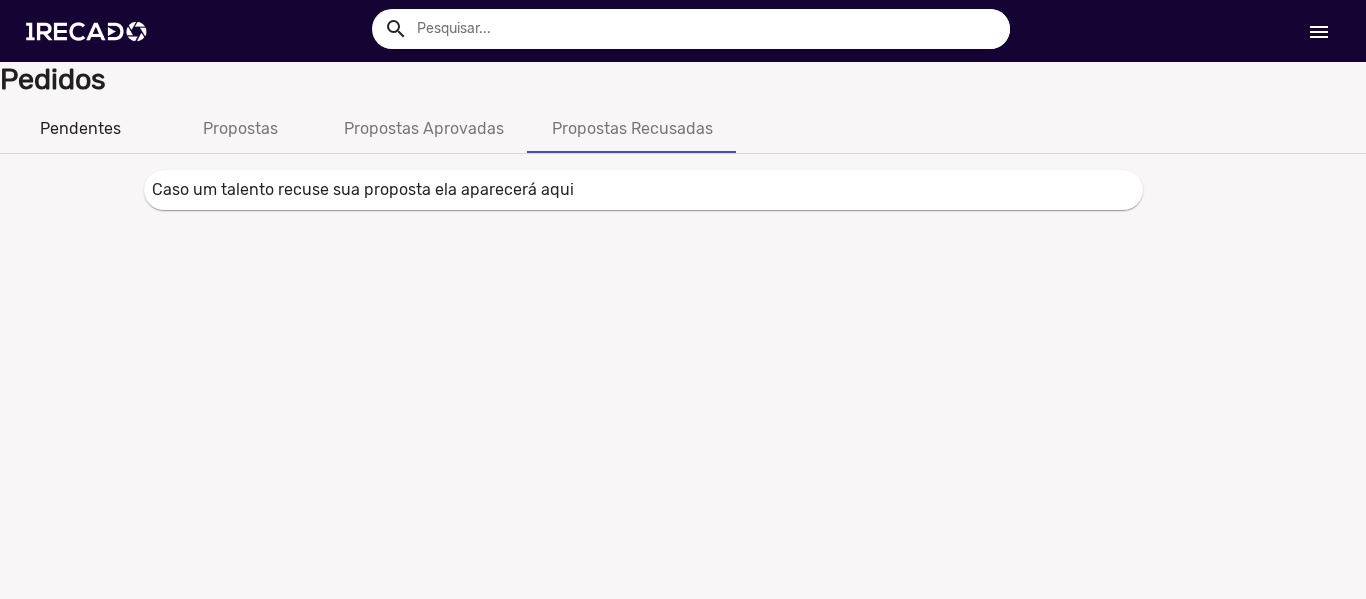 click on "Pendentes" at bounding box center (80, 129) 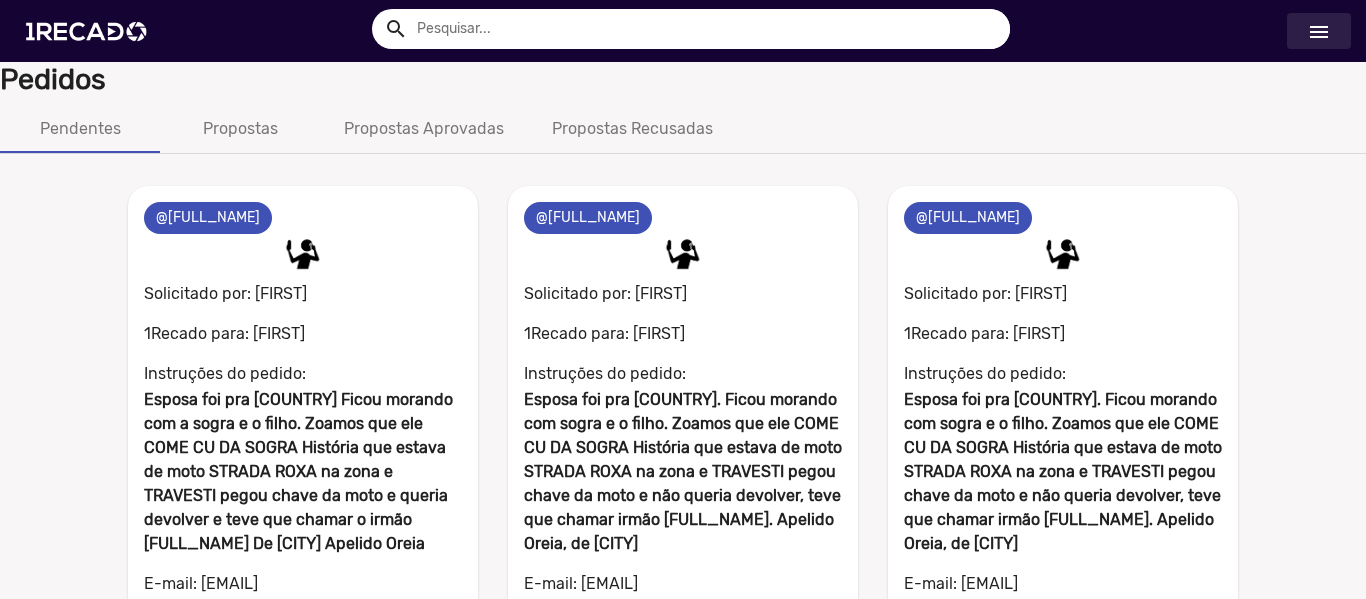 click on "menu" at bounding box center (1319, 32) 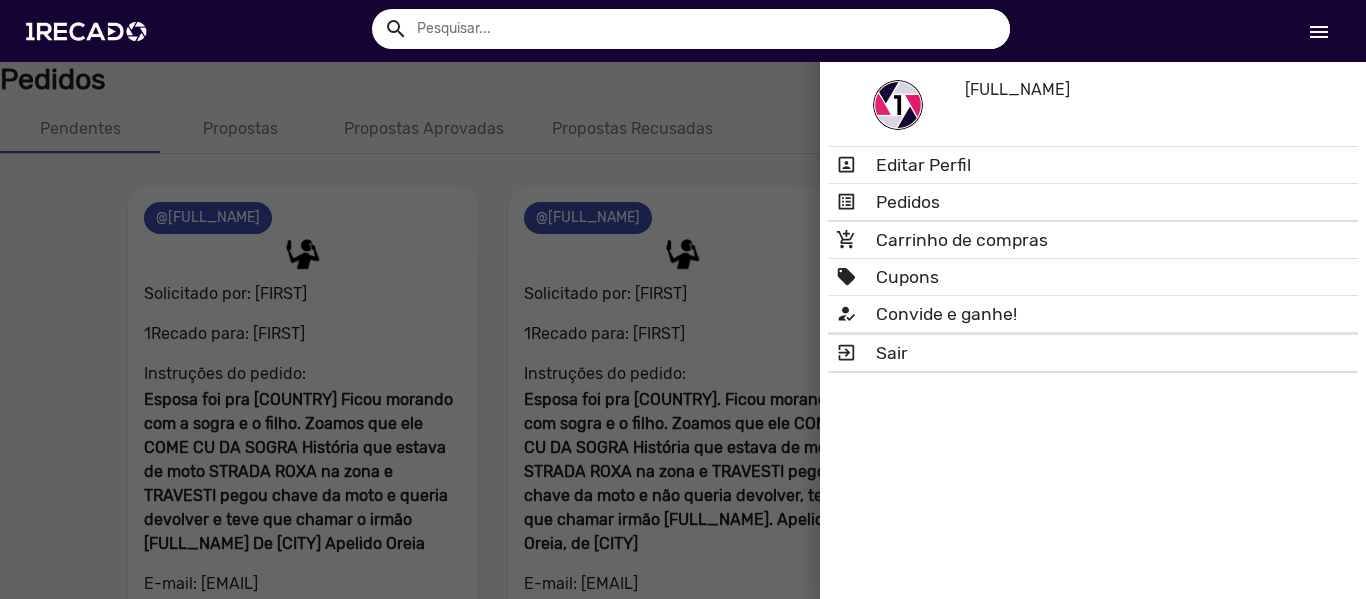 click 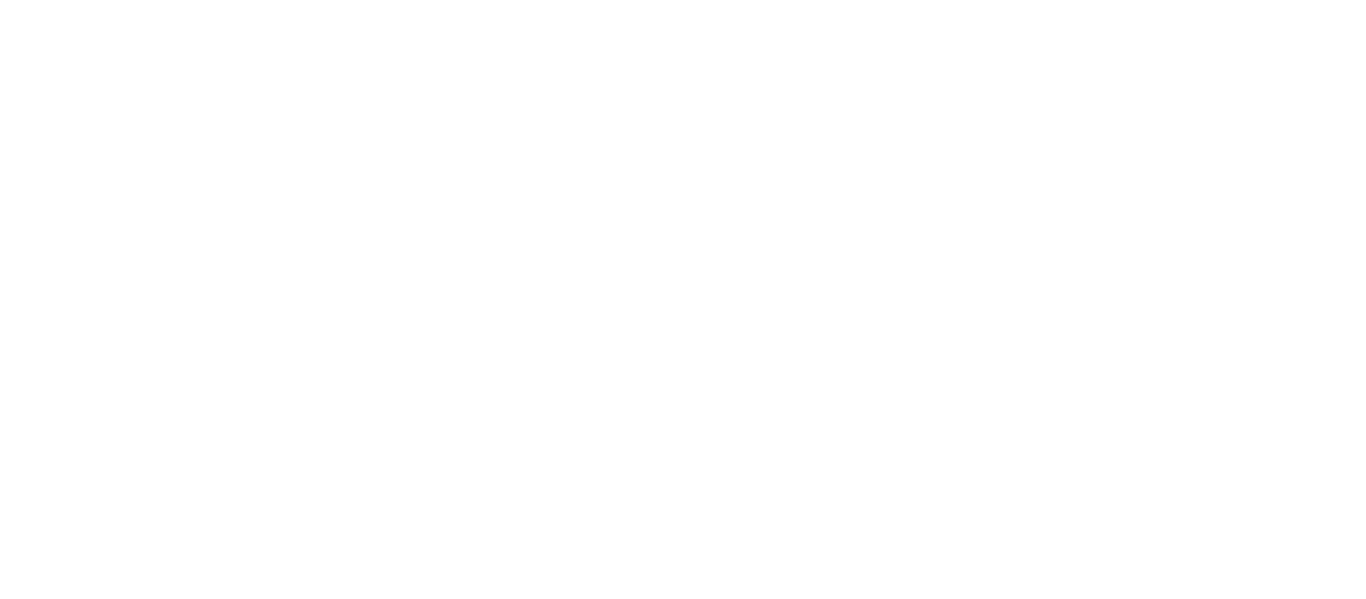 scroll, scrollTop: 0, scrollLeft: 0, axis: both 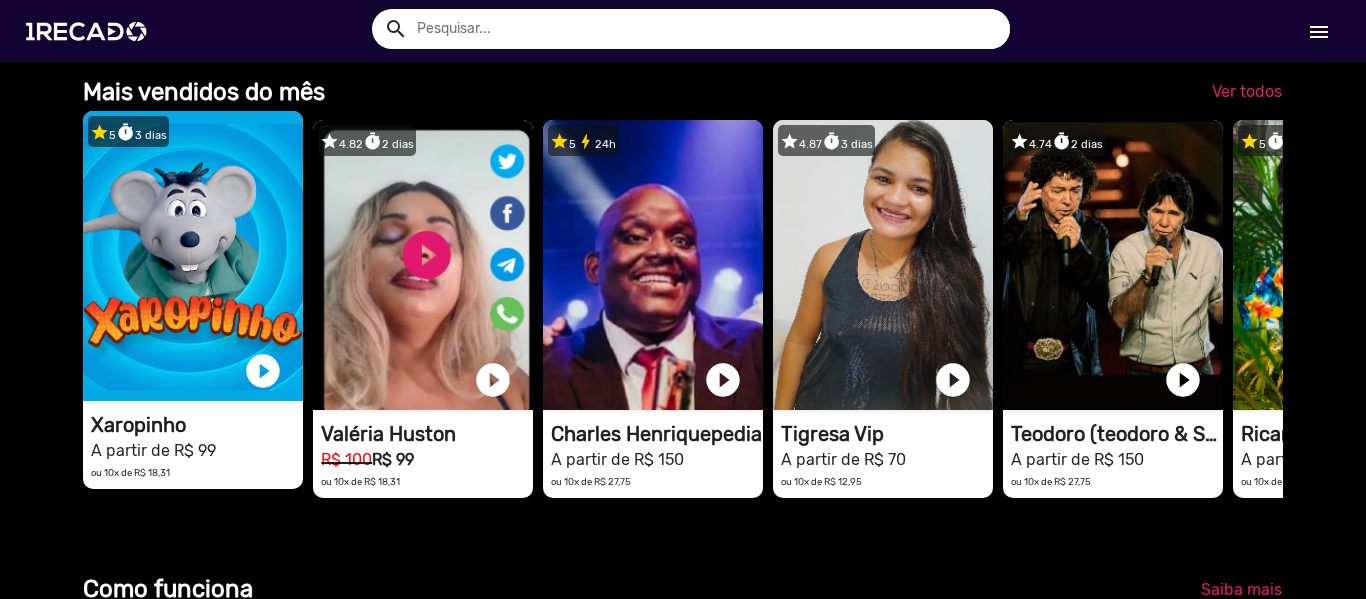 drag, startPoint x: 1157, startPoint y: 342, endPoint x: 153, endPoint y: 342, distance: 1004 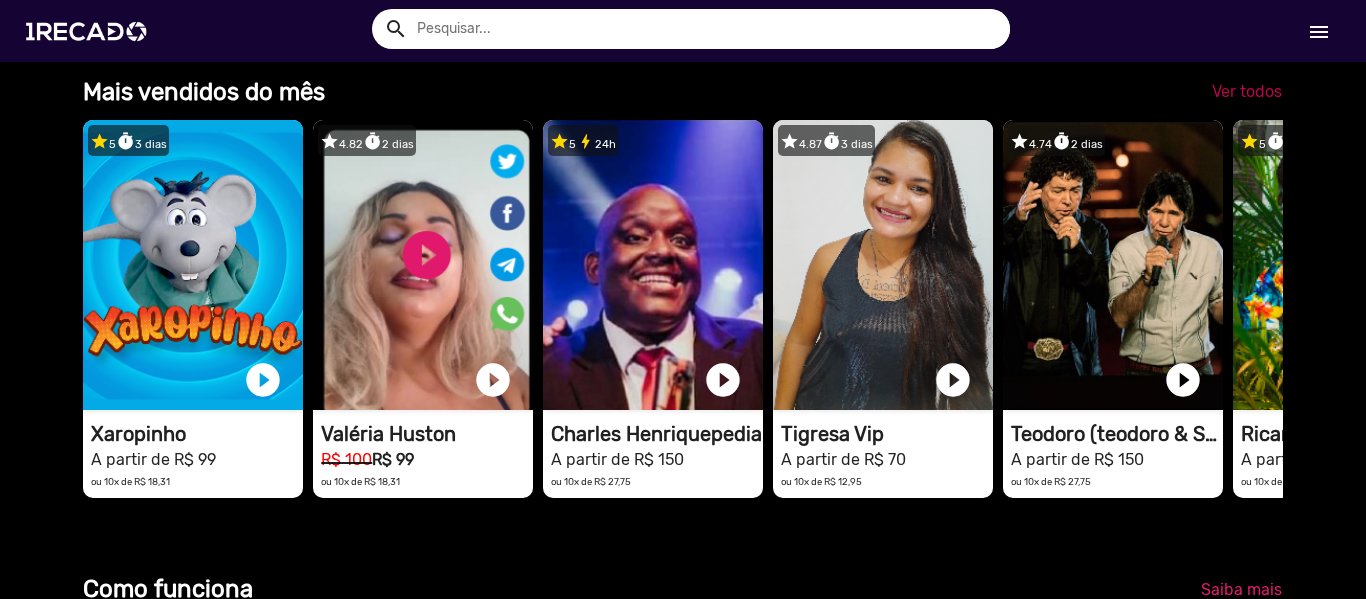 scroll, scrollTop: 0, scrollLeft: 4053, axis: horizontal 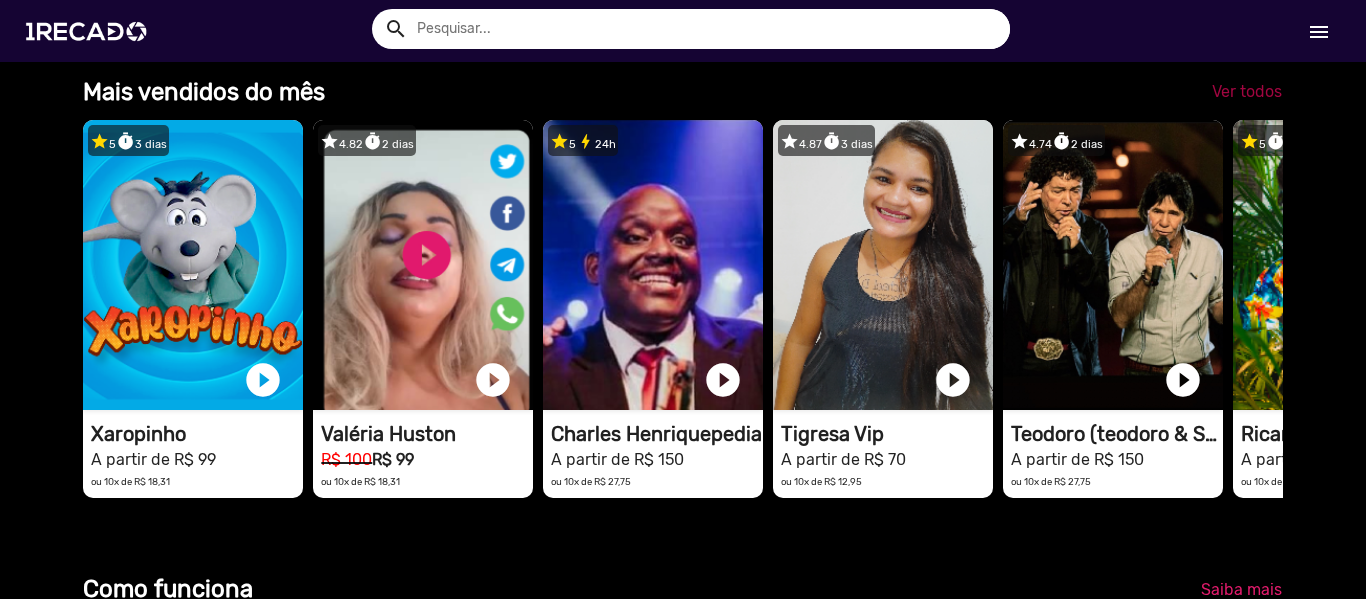 click on "Ver todos" 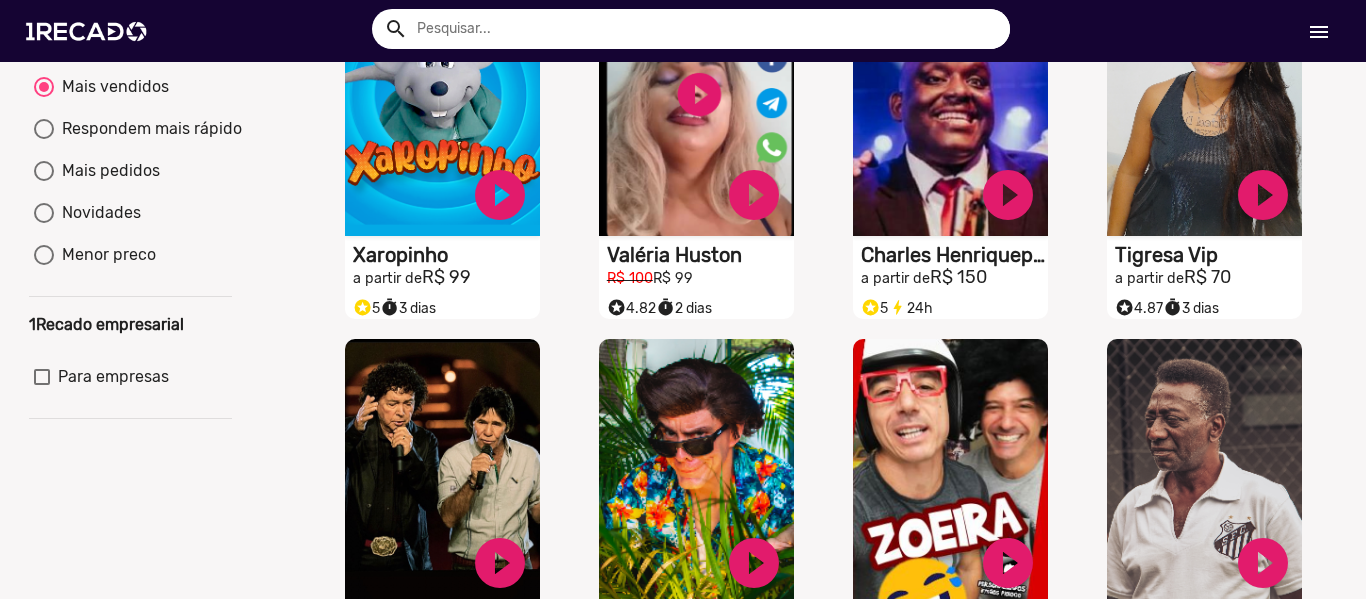 scroll, scrollTop: 200, scrollLeft: 0, axis: vertical 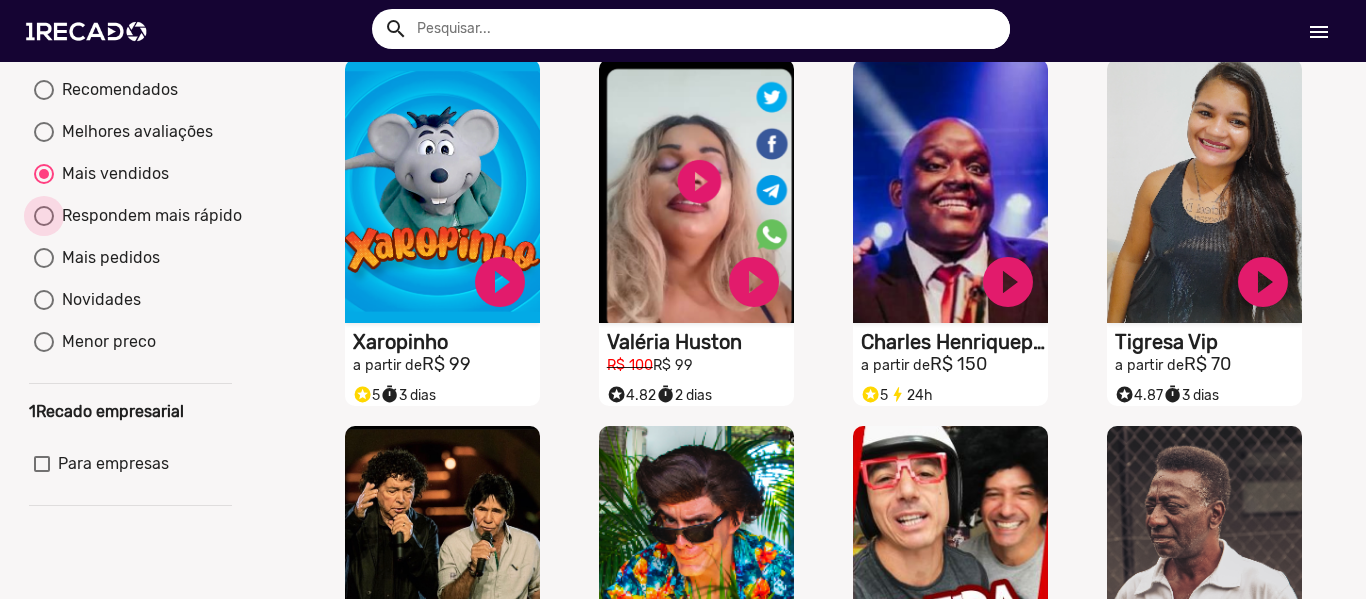 click on "Respondem mais rápido" at bounding box center [148, 216] 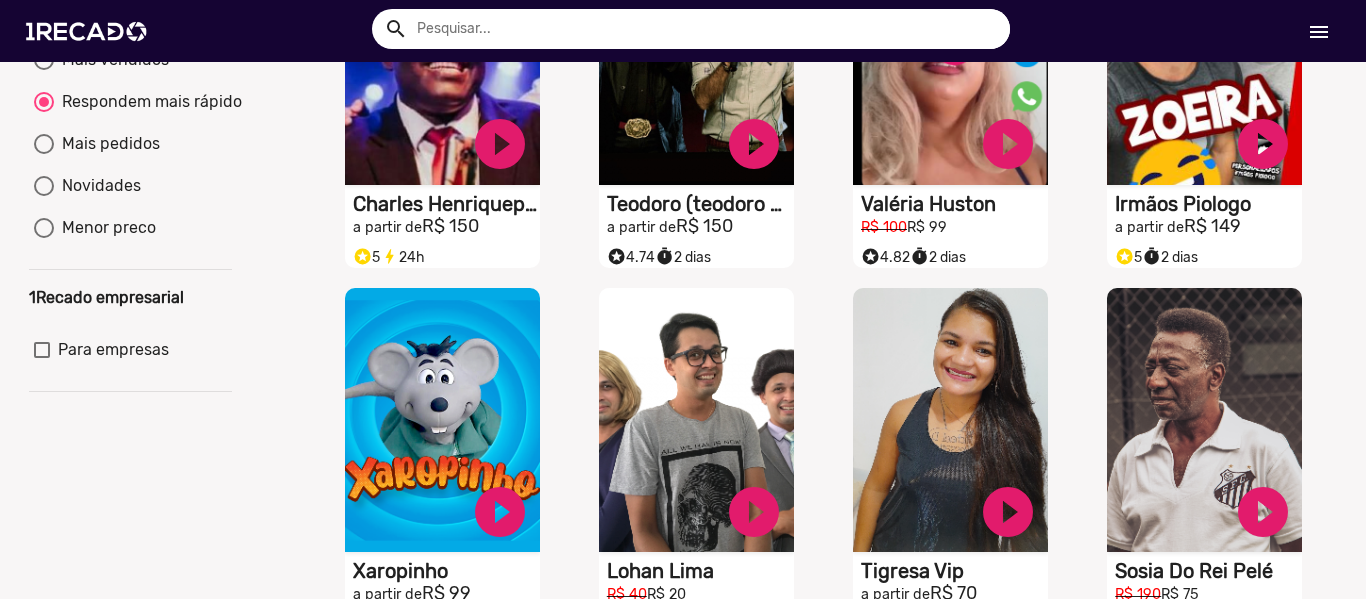 scroll, scrollTop: 200, scrollLeft: 0, axis: vertical 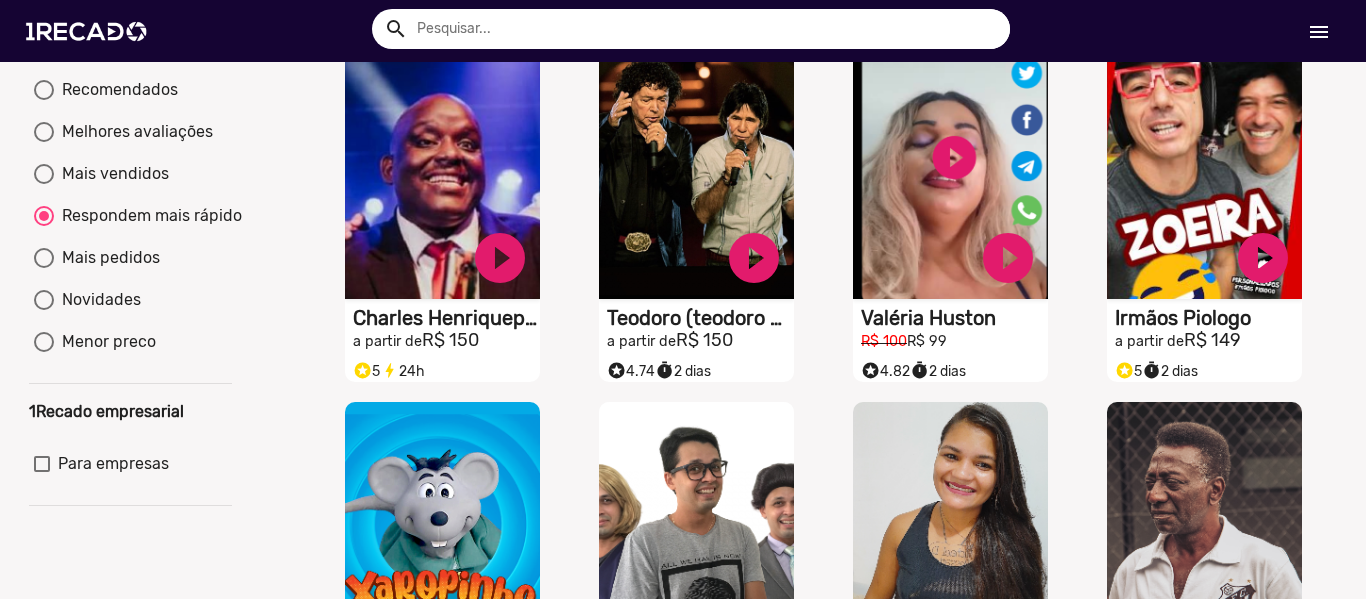 click on "Recomendados" at bounding box center [116, 90] 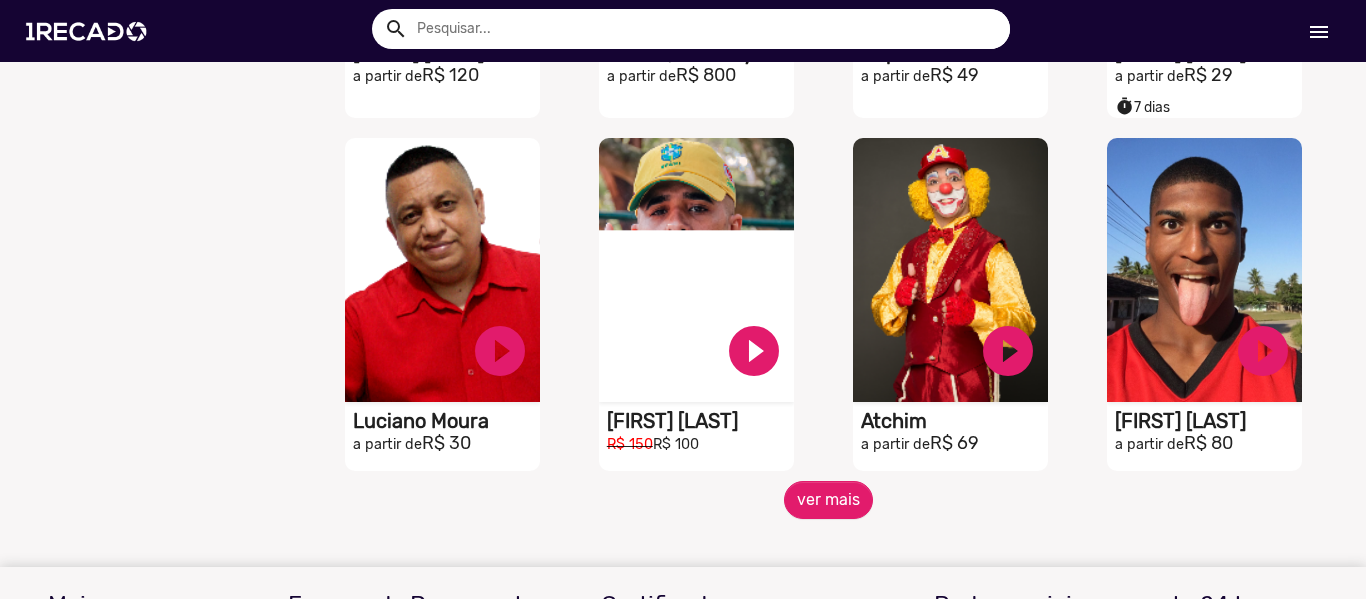 scroll, scrollTop: 1600, scrollLeft: 0, axis: vertical 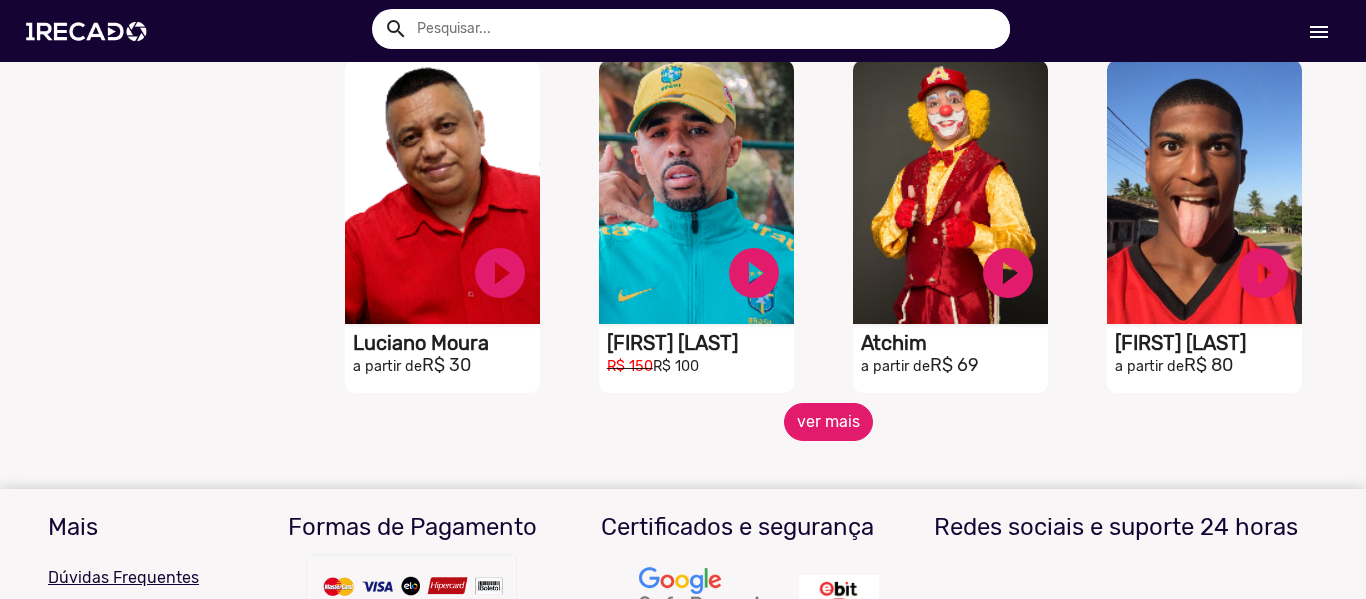 click on "ver mais" 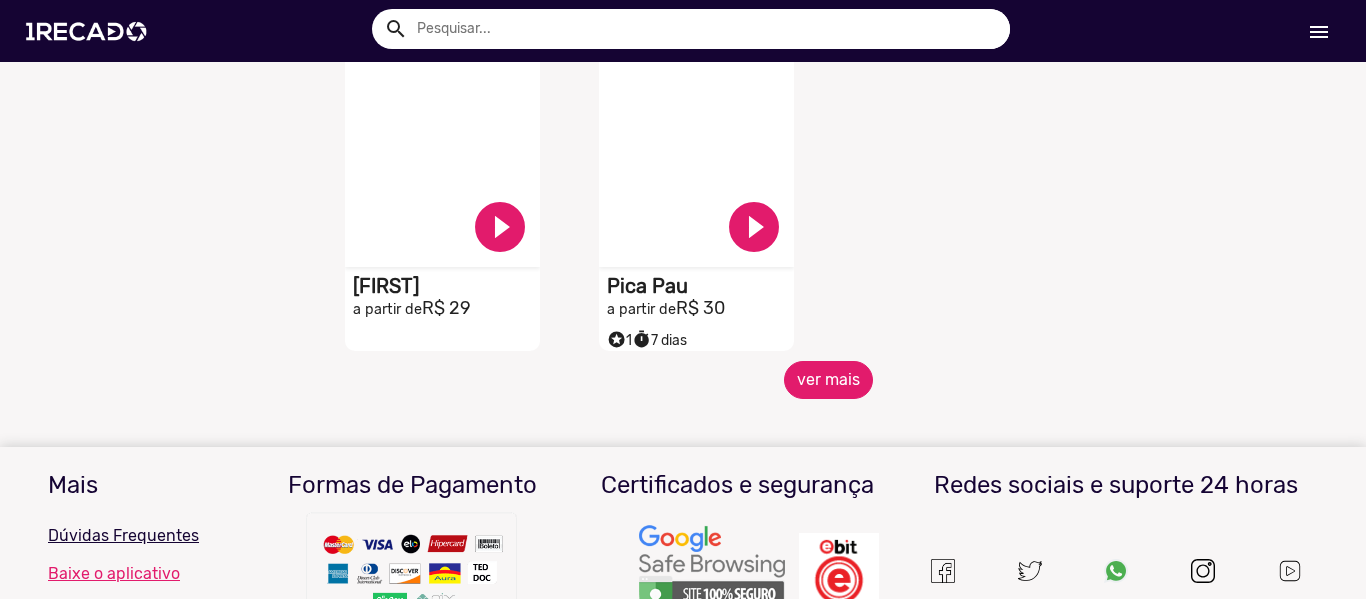 scroll, scrollTop: 2800, scrollLeft: 0, axis: vertical 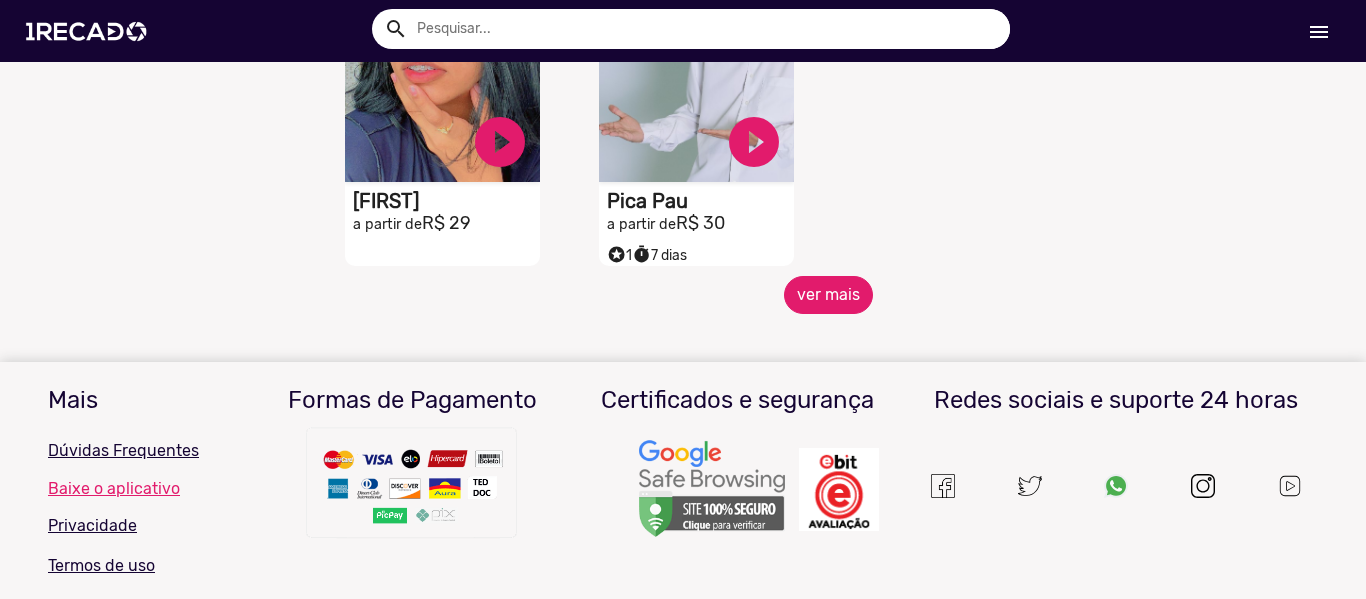 click on "ver mais" 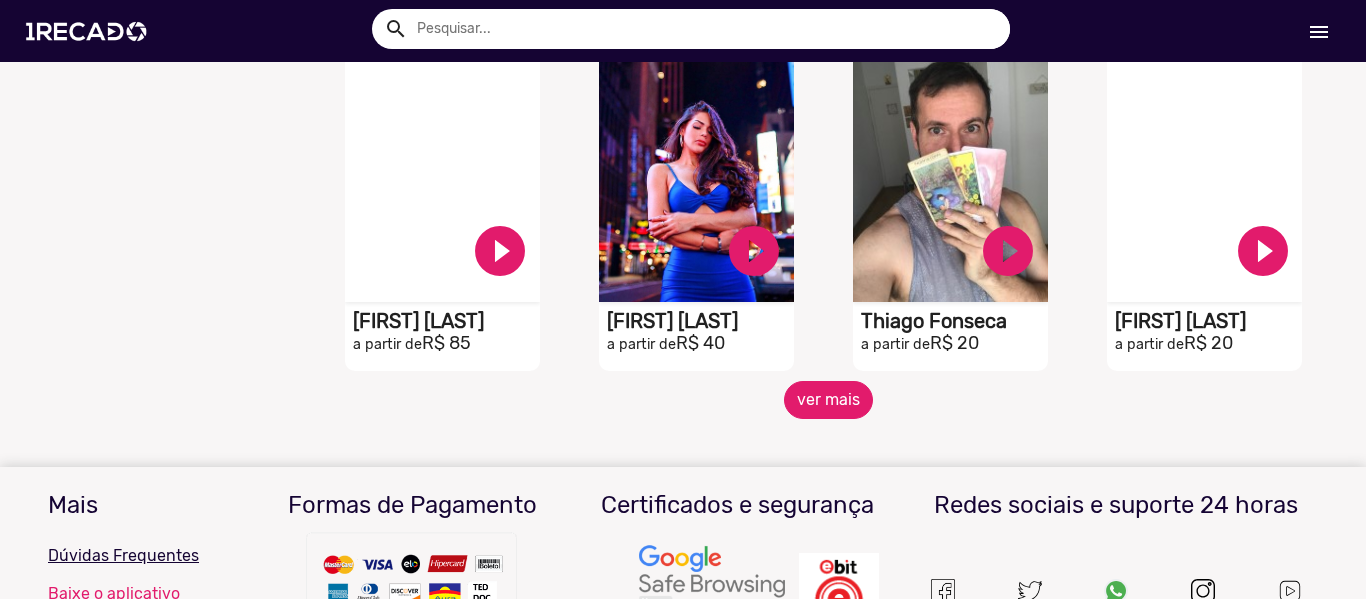 scroll, scrollTop: 3300, scrollLeft: 0, axis: vertical 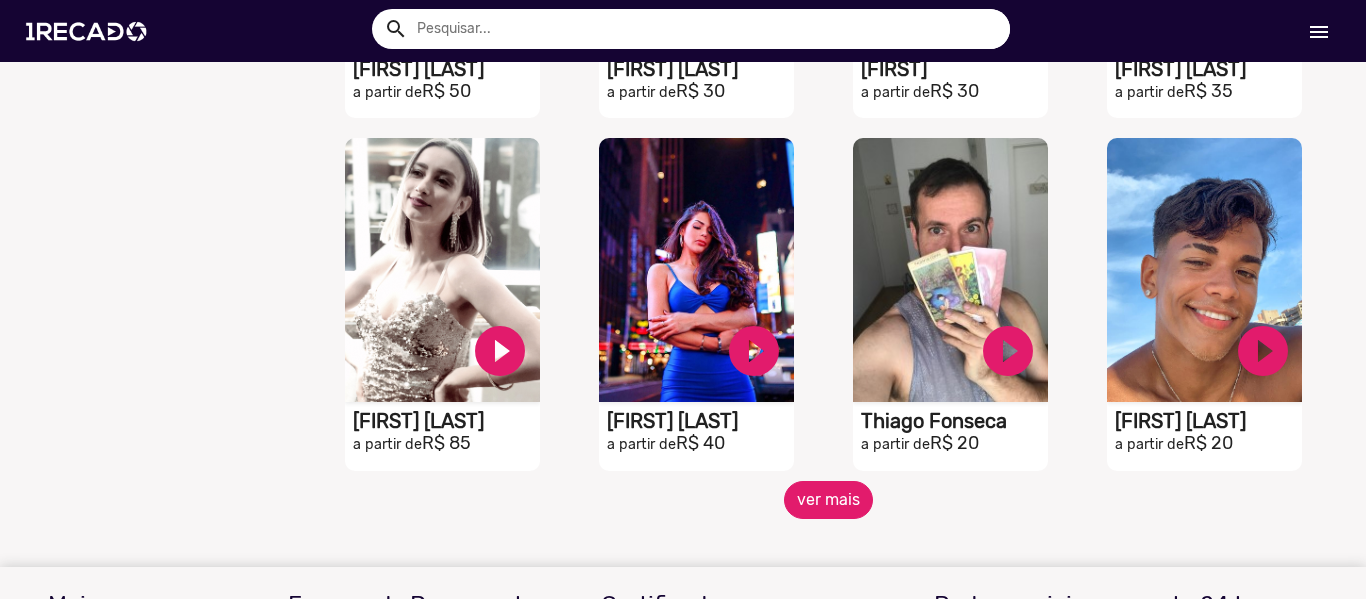 click on "ver mais" 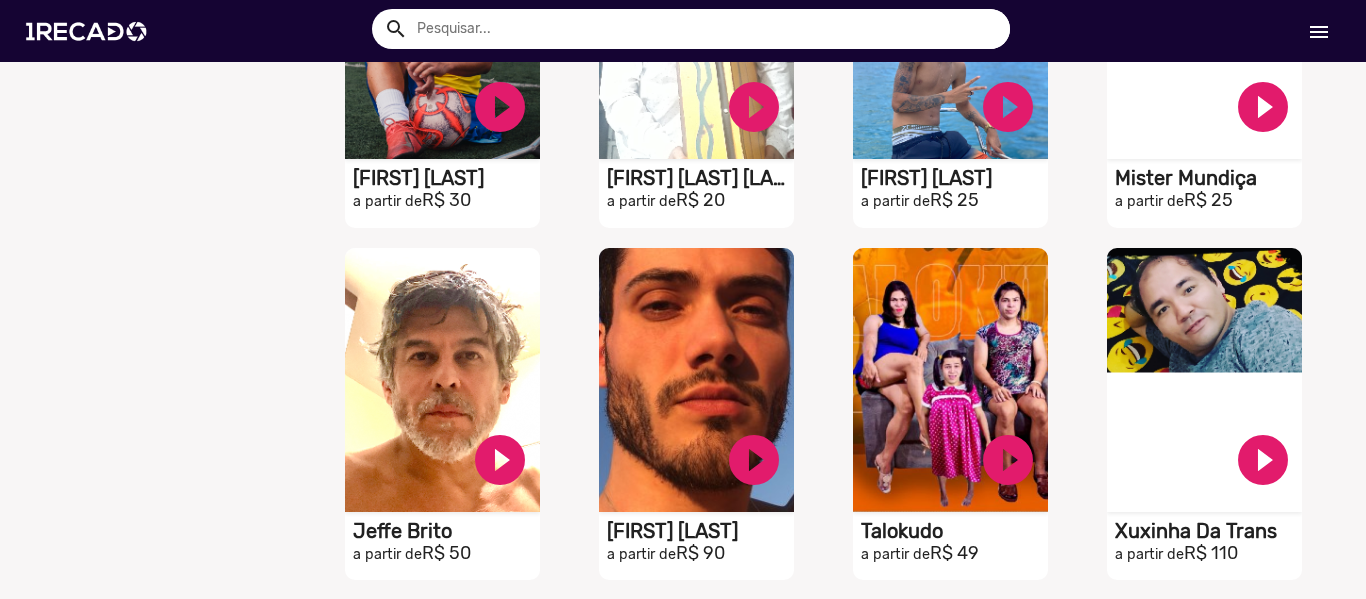 scroll, scrollTop: 3900, scrollLeft: 0, axis: vertical 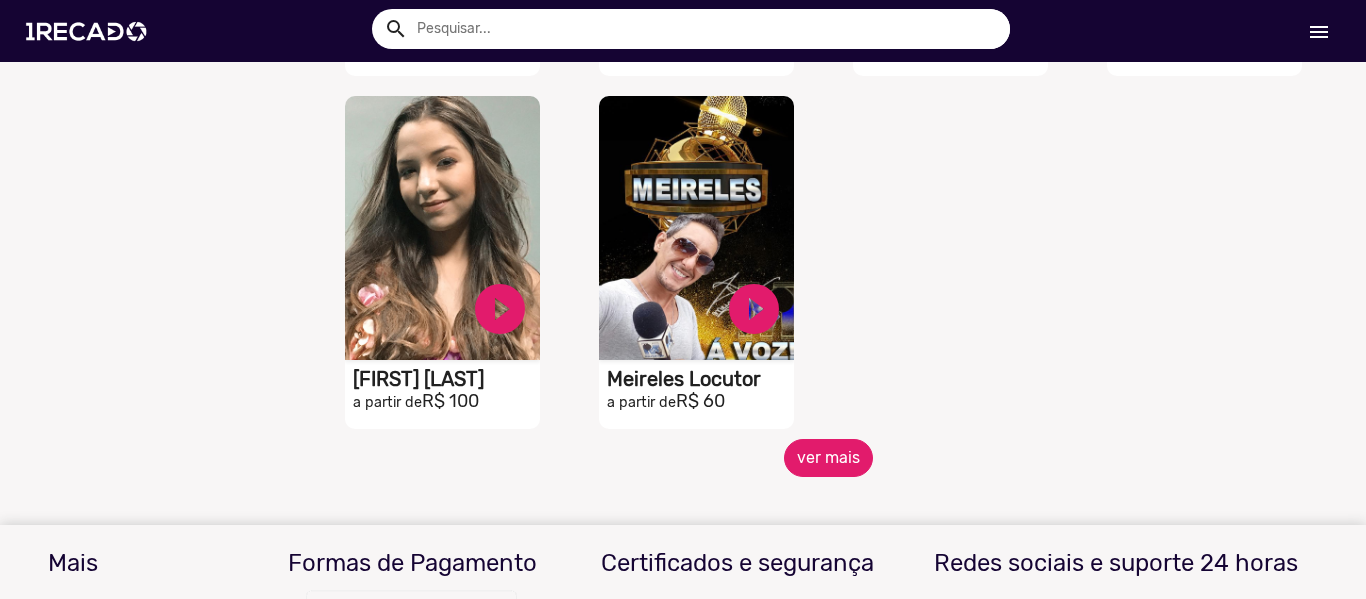 click on "ver mais" 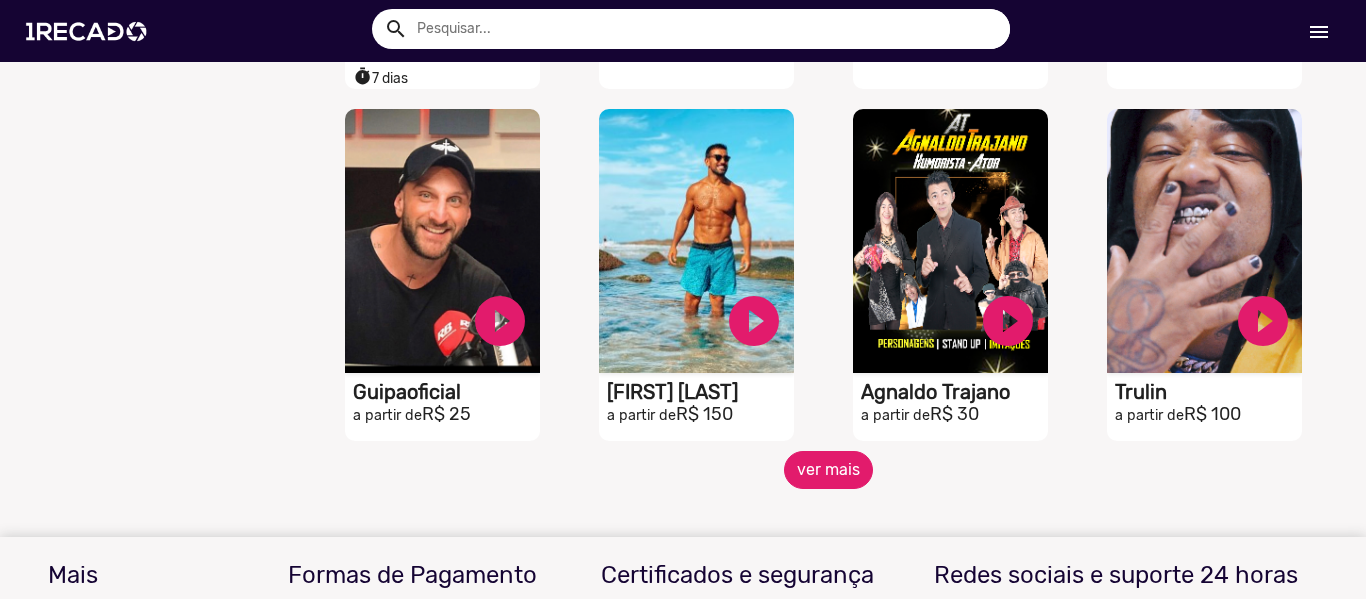 scroll, scrollTop: 5300, scrollLeft: 0, axis: vertical 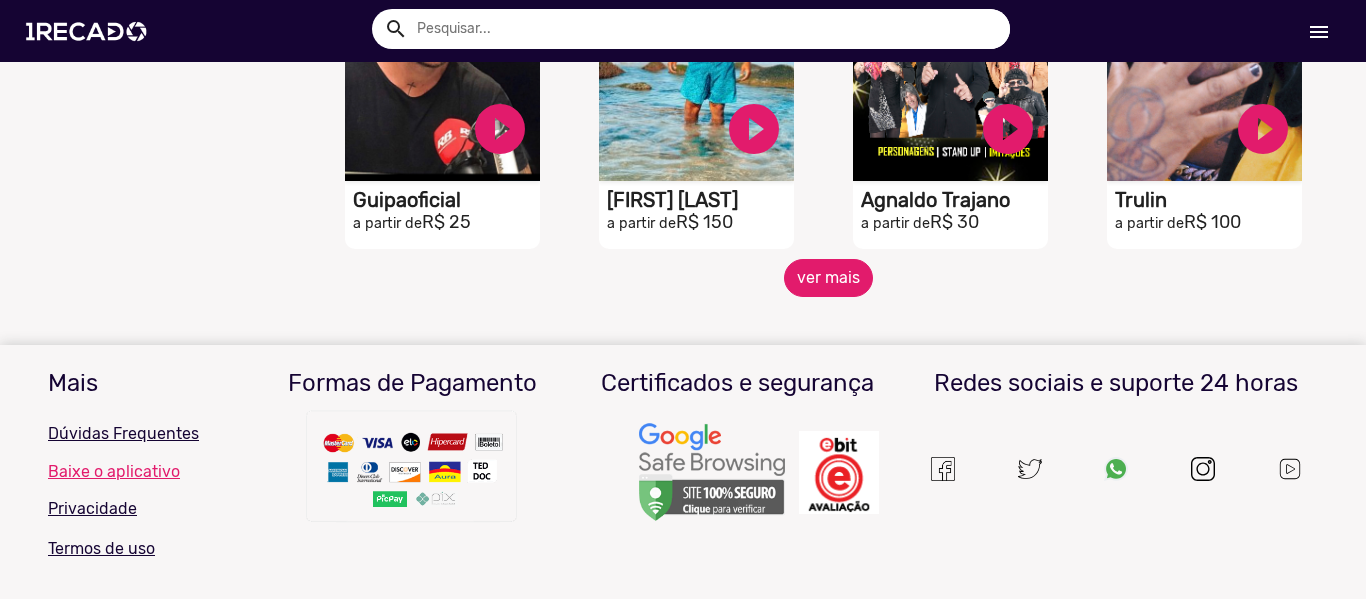 click on "ver mais" 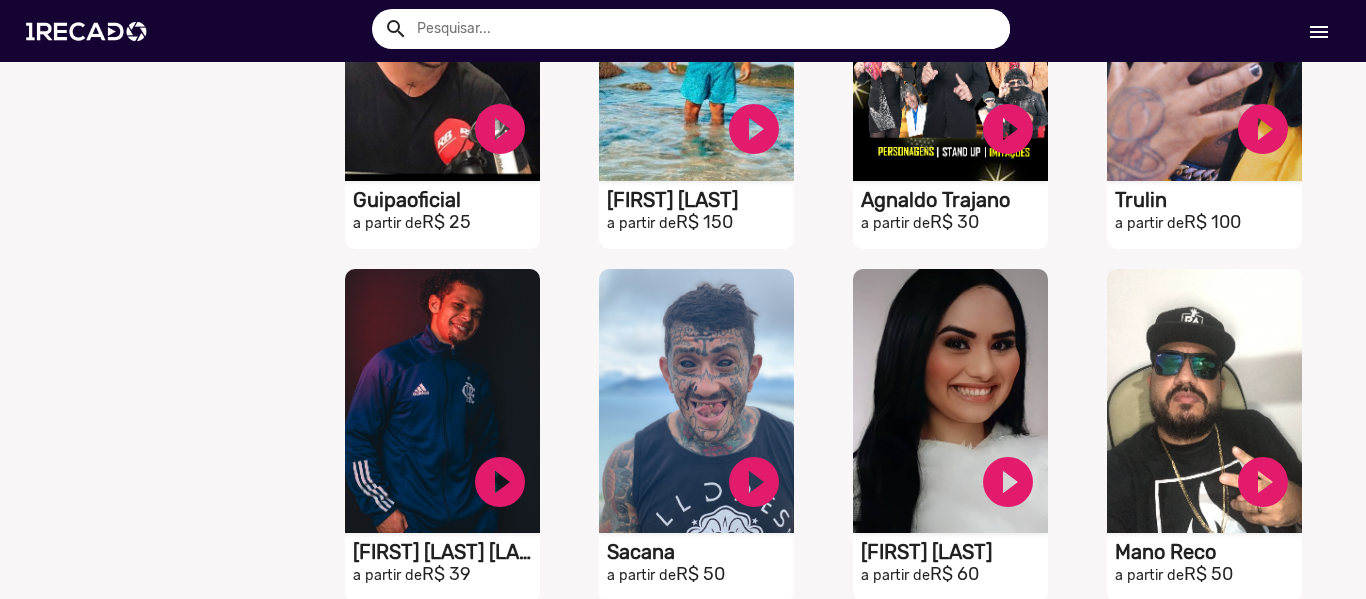 click at bounding box center [706, 29] 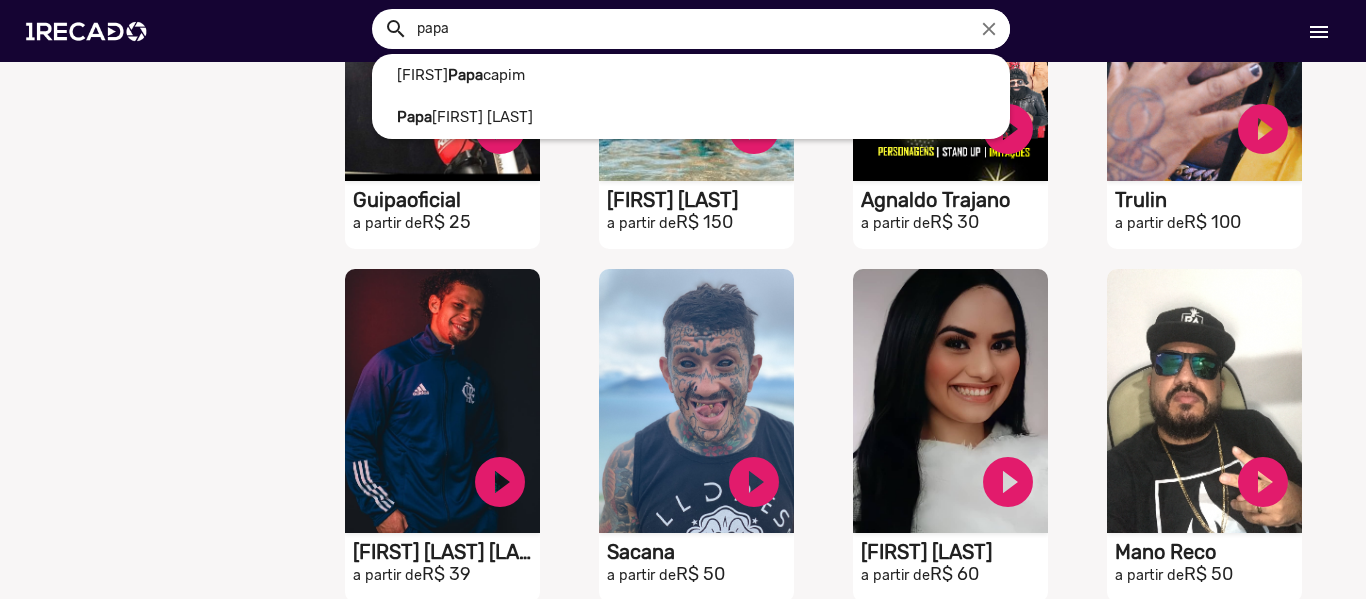 type on "papa" 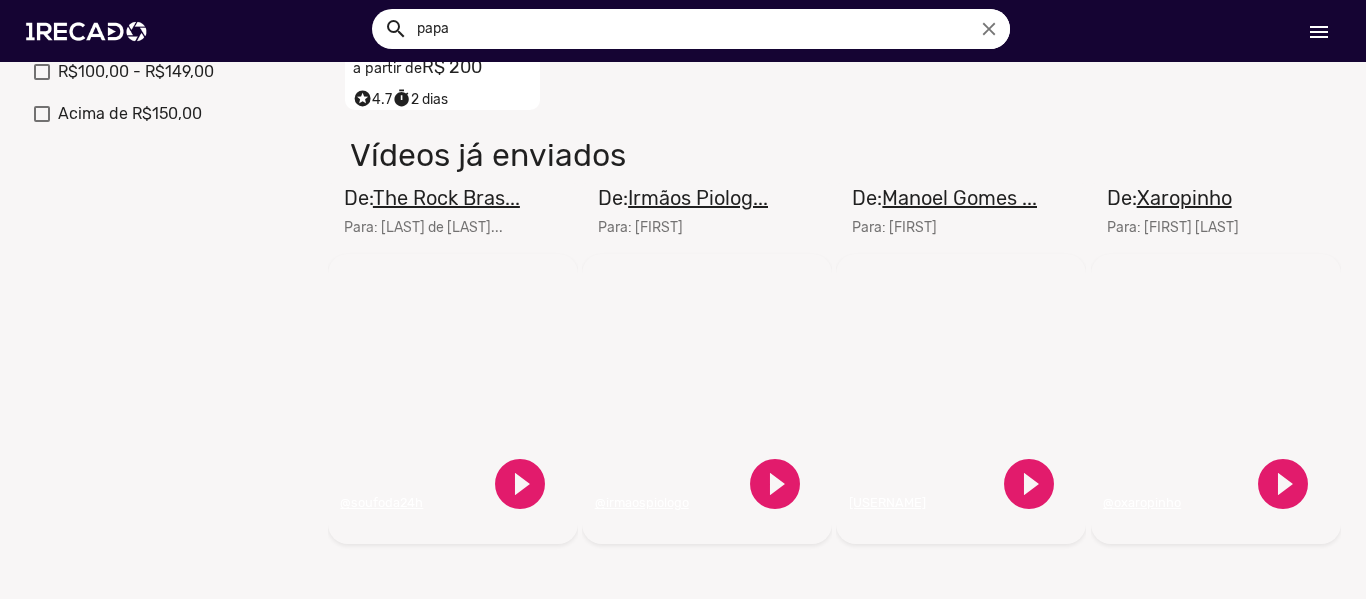 scroll, scrollTop: 900, scrollLeft: 0, axis: vertical 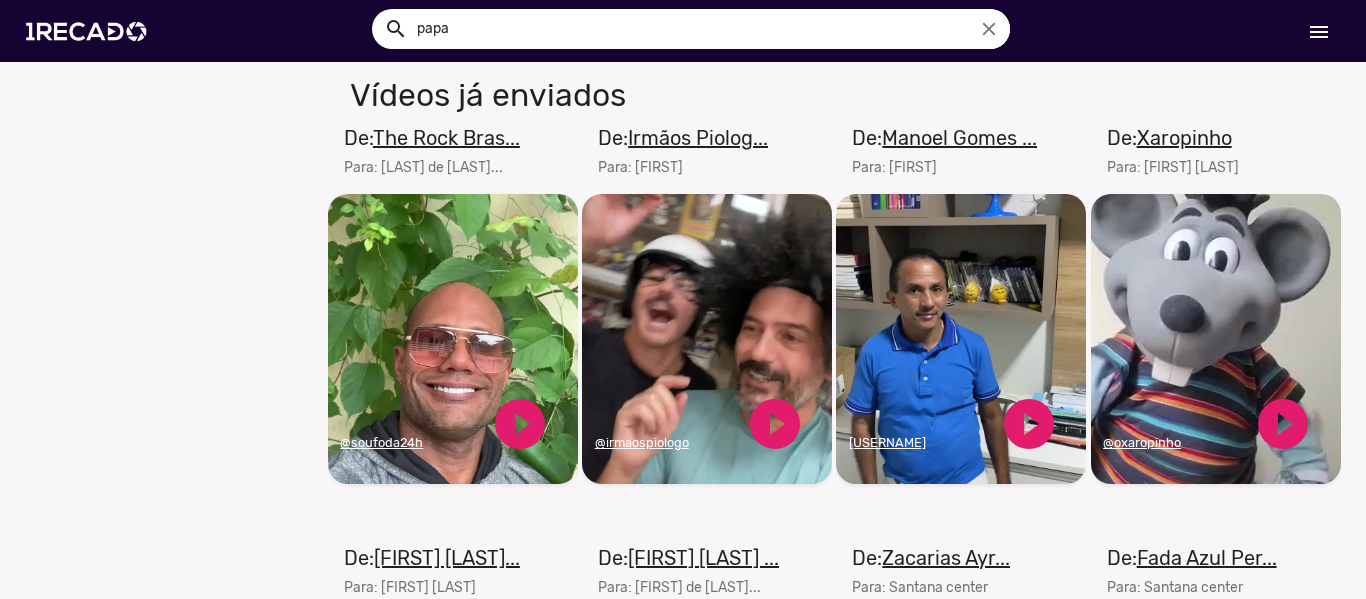 click on "Seu navegador não reproduz vídeo em HTML5" 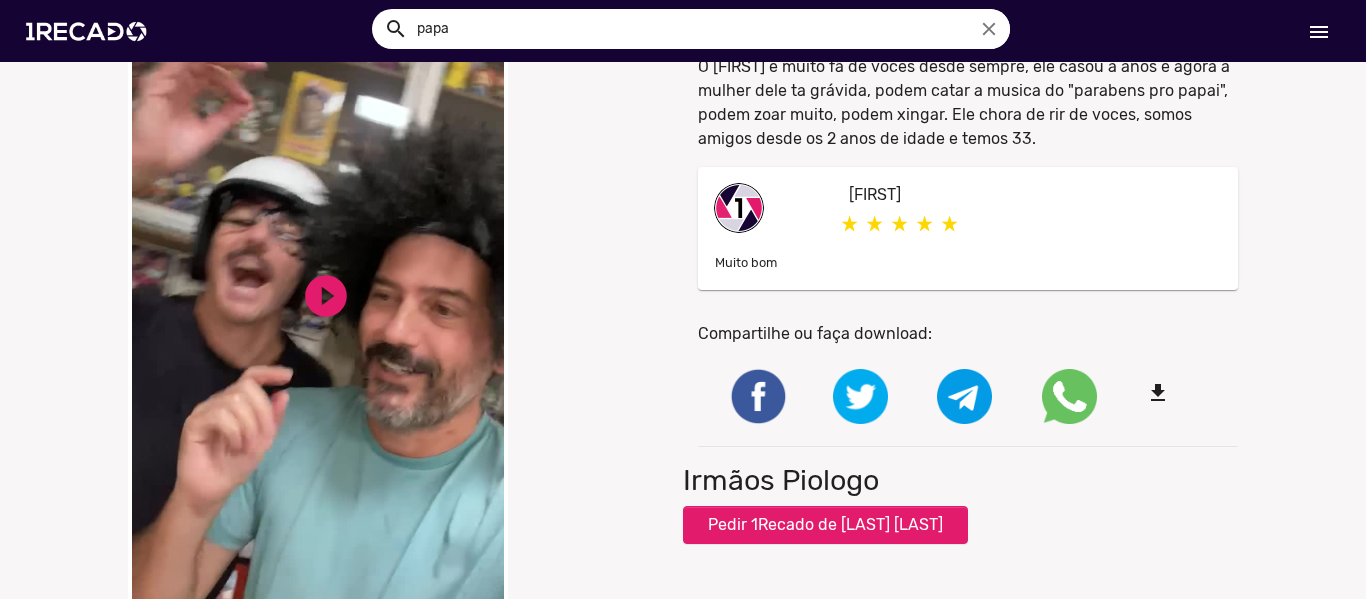 scroll, scrollTop: 200, scrollLeft: 0, axis: vertical 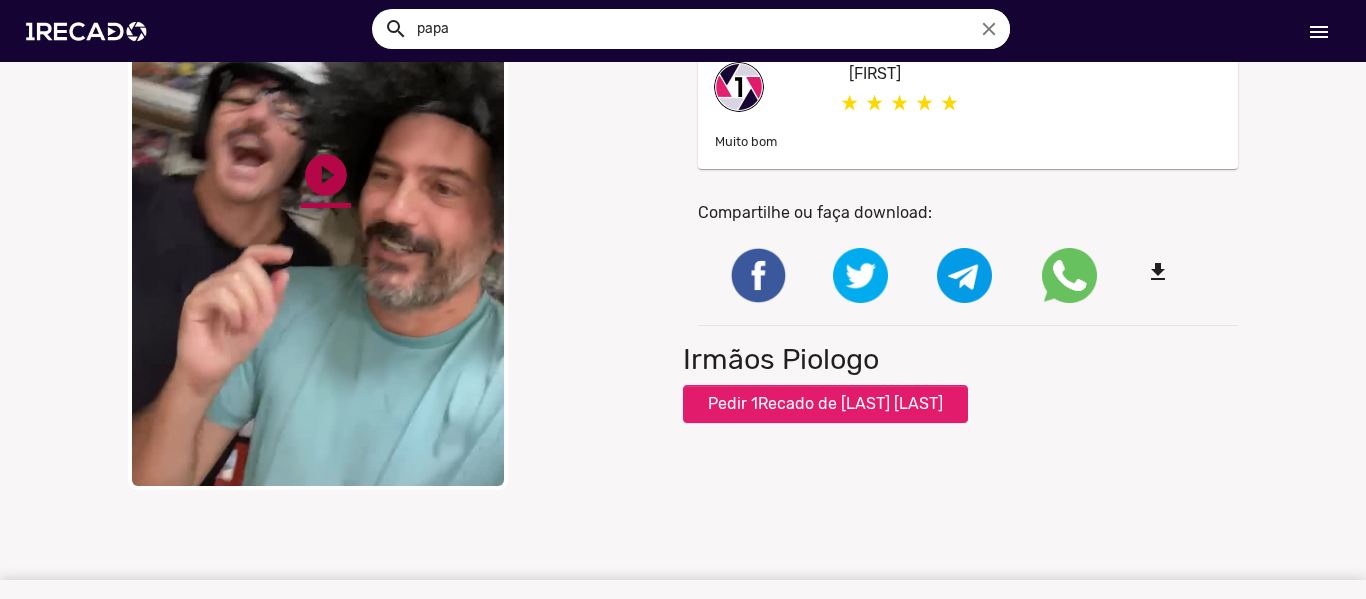 click on "play_circle_filled" at bounding box center [326, 175] 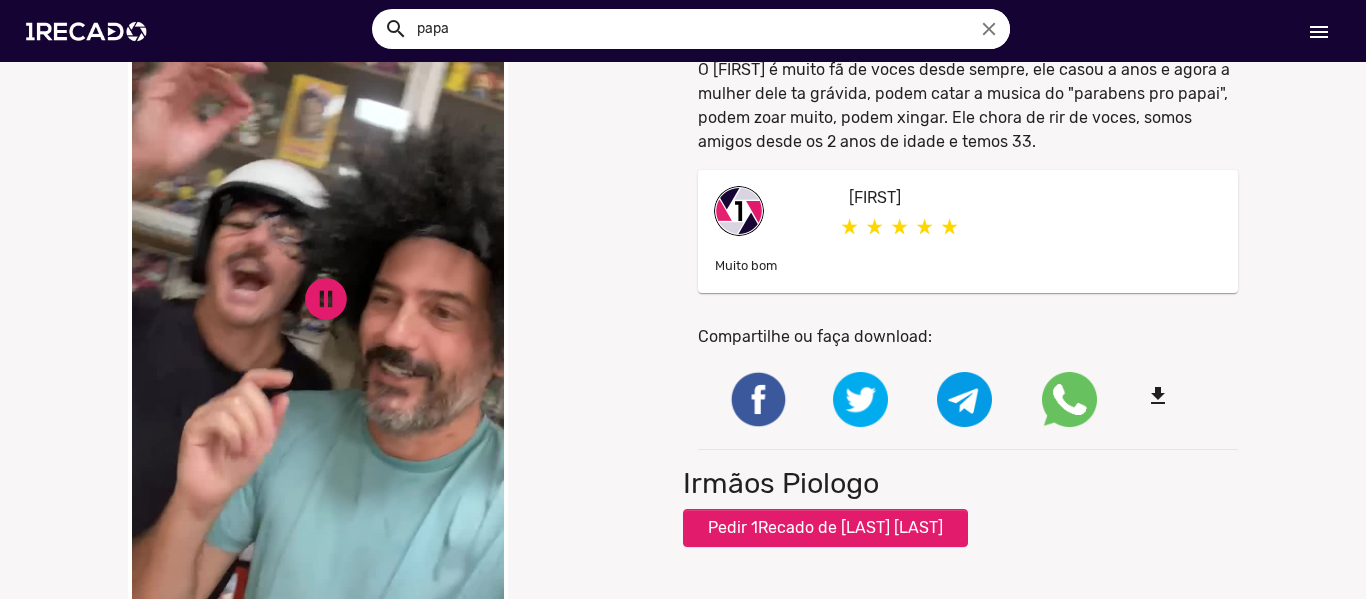 scroll, scrollTop: 0, scrollLeft: 0, axis: both 